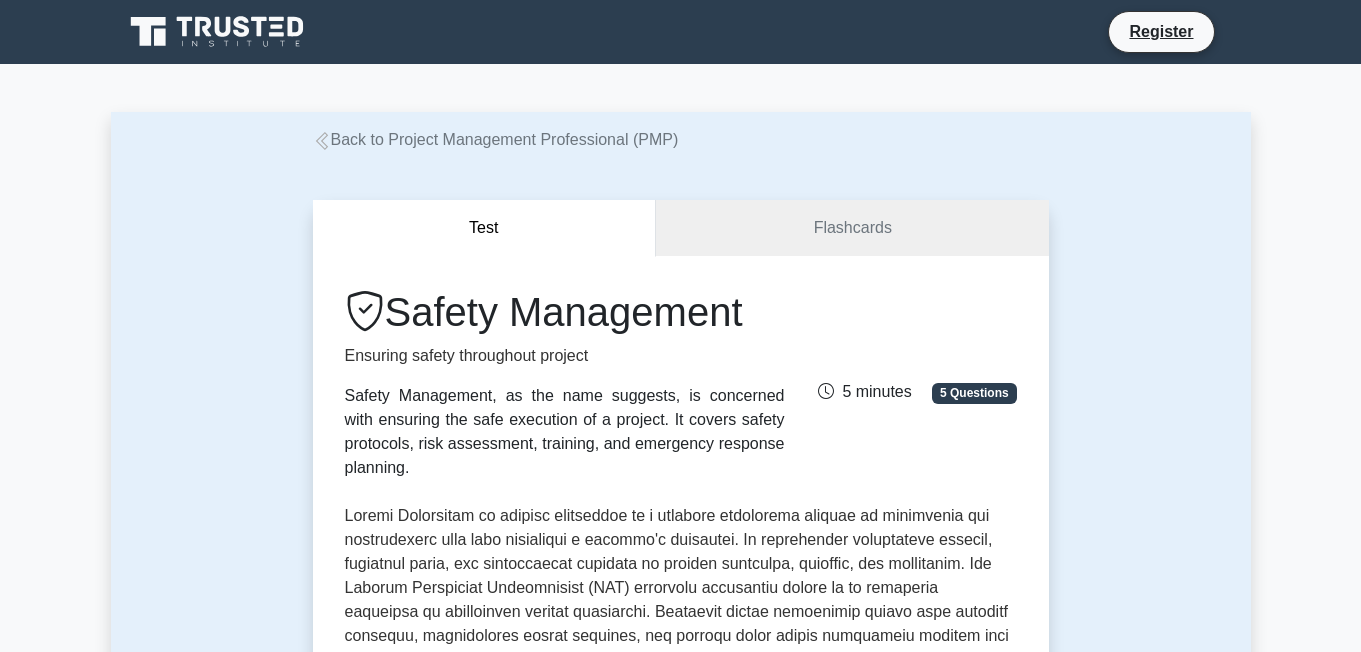 scroll, scrollTop: 0, scrollLeft: 0, axis: both 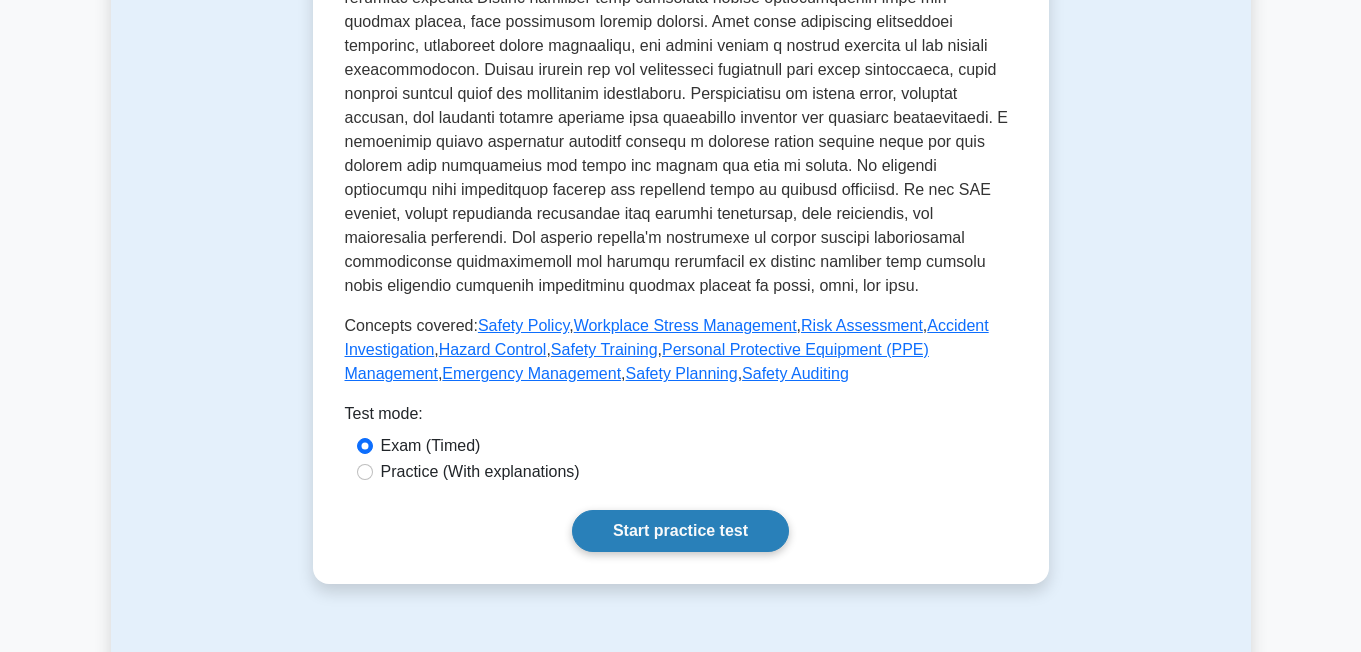 click on "Start practice test" at bounding box center [680, 531] 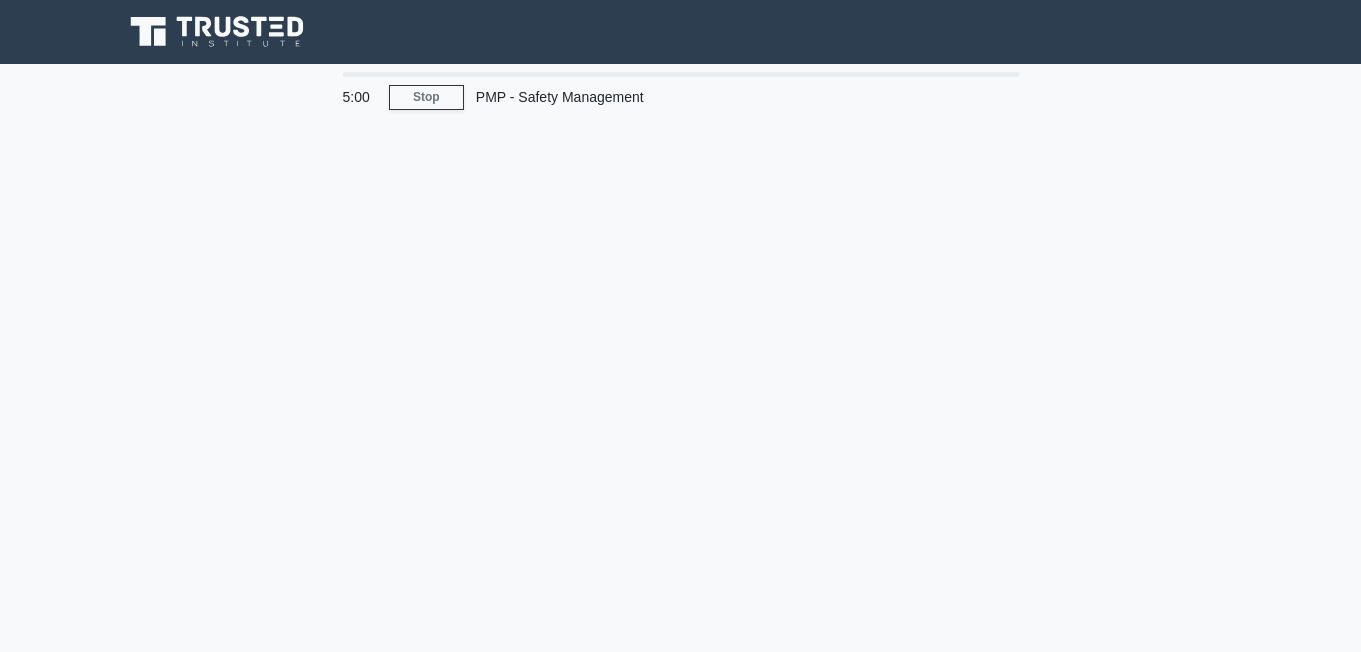 scroll, scrollTop: 0, scrollLeft: 0, axis: both 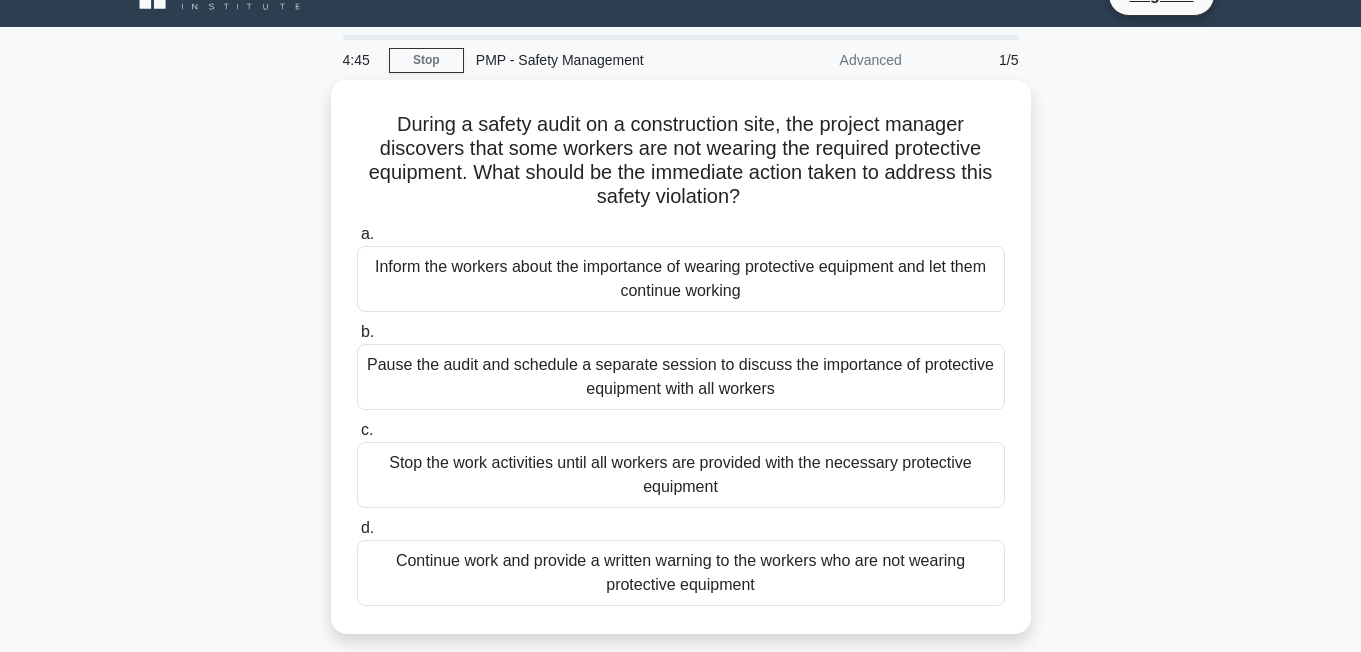 click on "During a safety audit on a construction site, the project manager discovers that some workers are not wearing the required protective equipment. What should be the immediate action taken to address this safety violation?
.spinner_0XTQ{transform-origin:center;animation:spinner_y6GP .75s linear infinite}@keyframes spinner_y6GP{100%{transform:rotate(360deg)}}
a.
b. c. d." at bounding box center [681, 369] 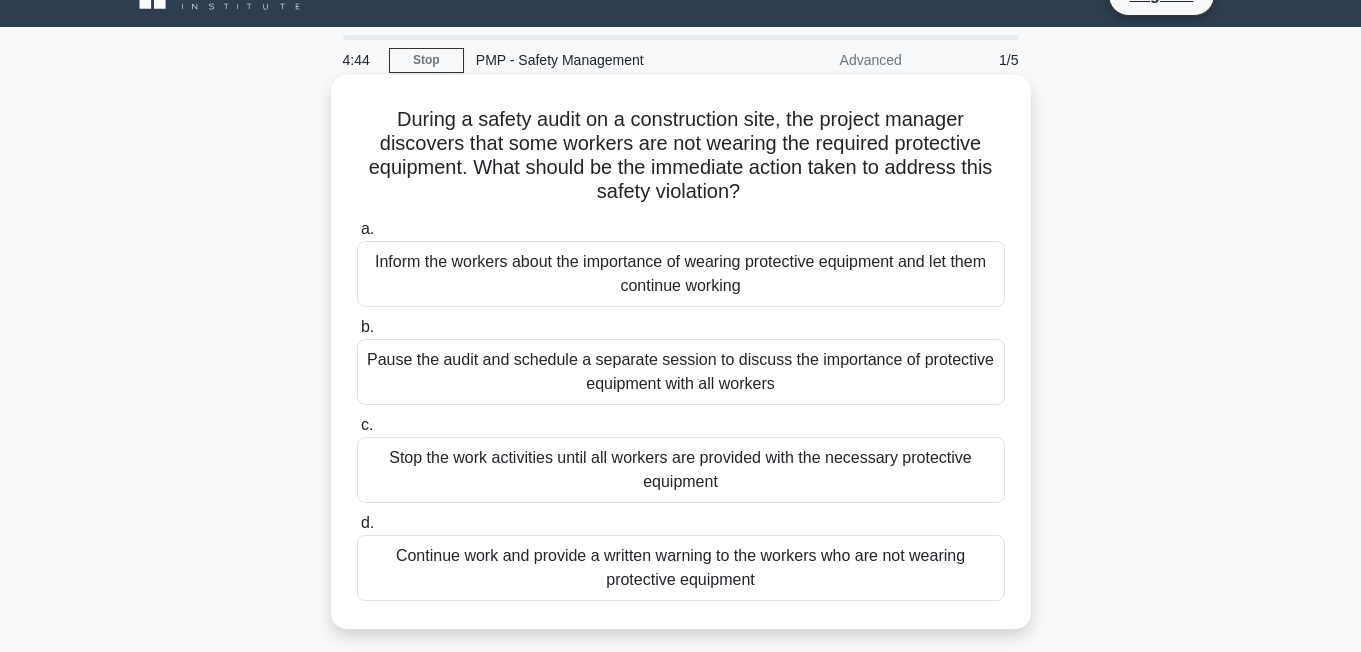 click on "Stop the work activities until all workers are provided with the necessary protective equipment" at bounding box center [681, 470] 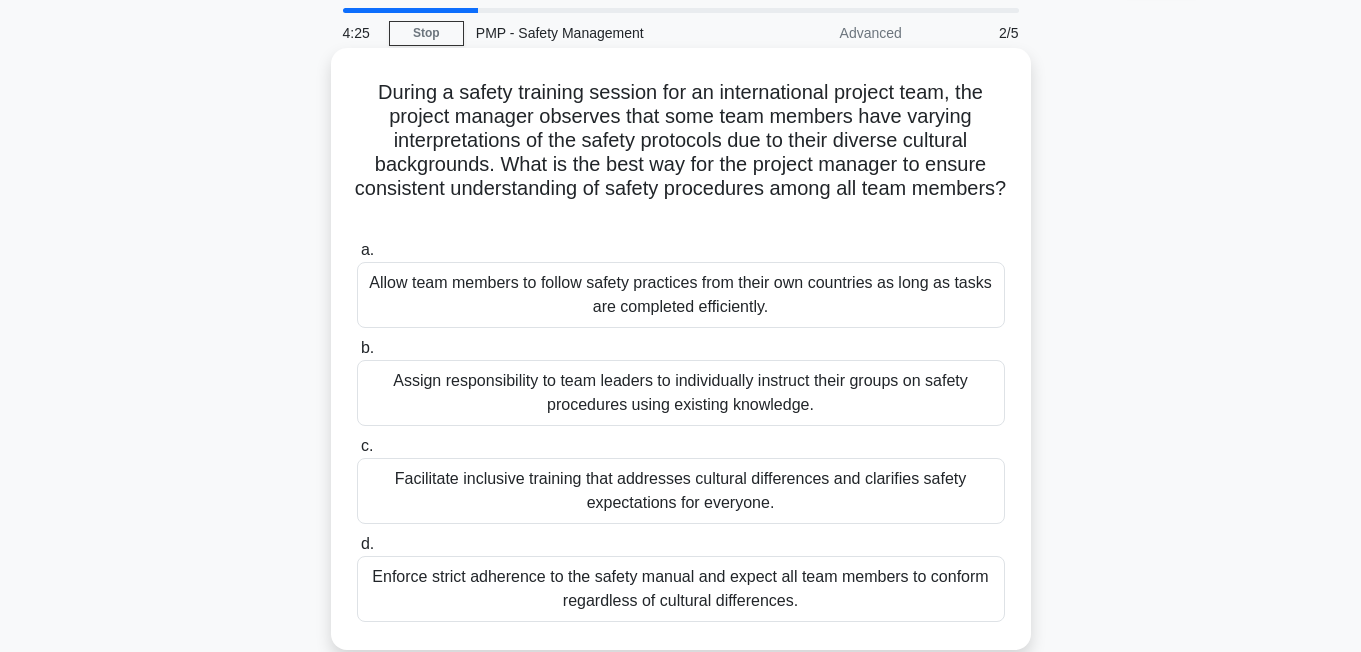 scroll, scrollTop: 67, scrollLeft: 0, axis: vertical 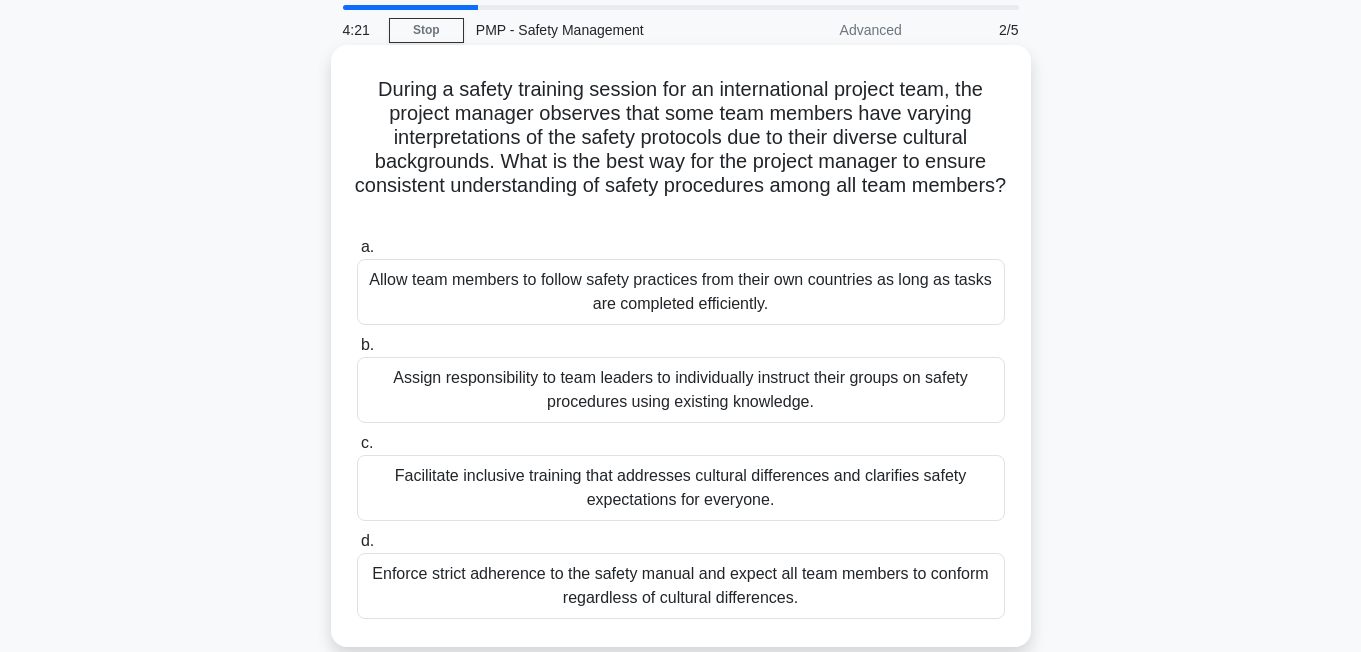 click on "Facilitate inclusive training that addresses cultural differences and clarifies safety expectations for everyone." at bounding box center (681, 488) 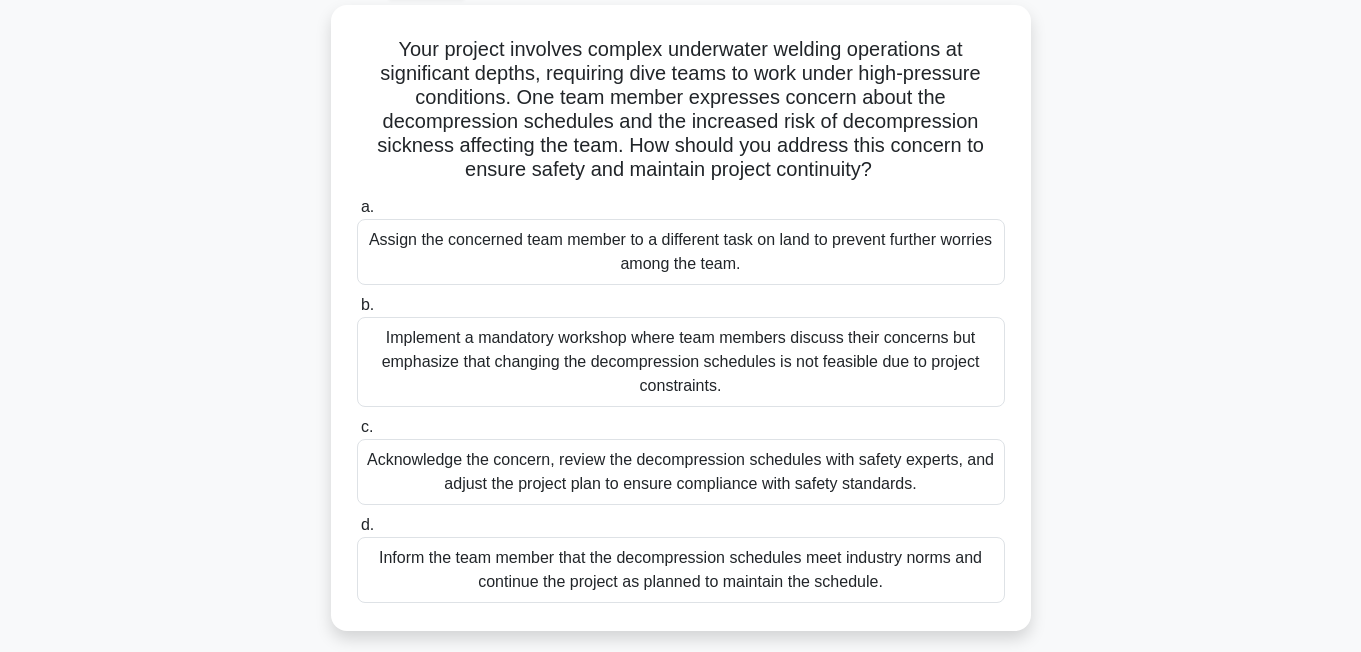scroll, scrollTop: 115, scrollLeft: 0, axis: vertical 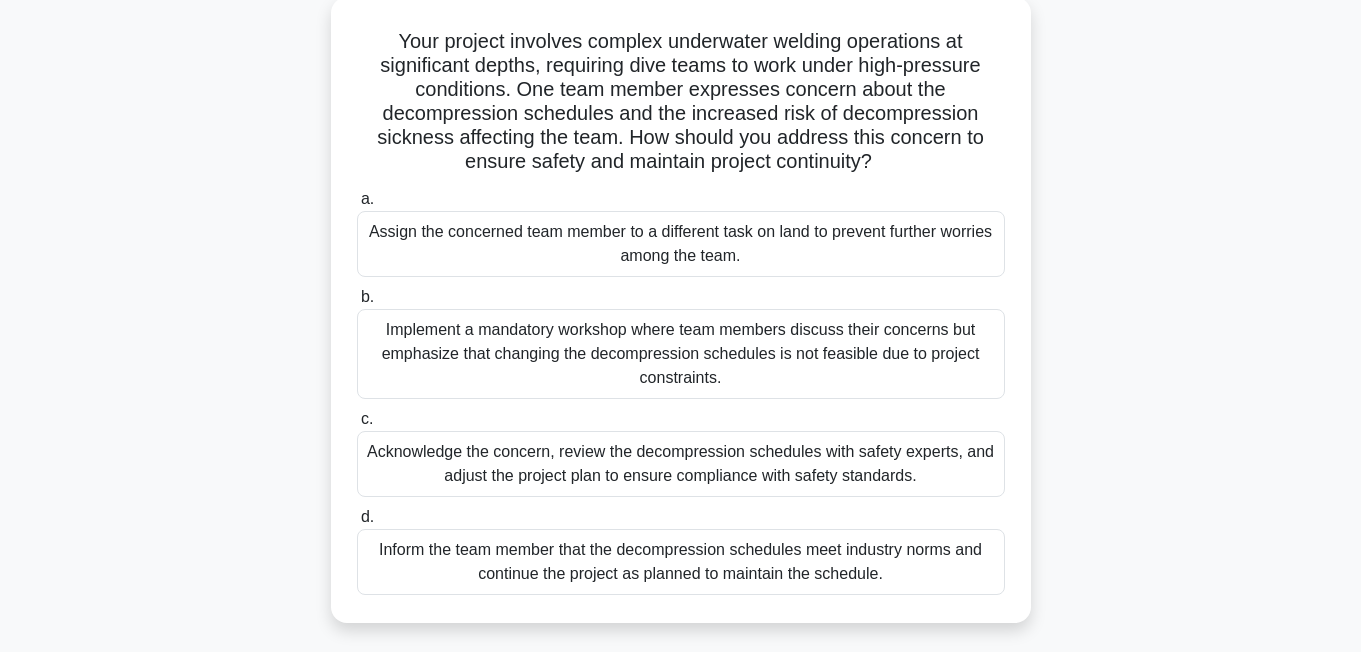 click on "Acknowledge the concern, review the decompression schedules with safety experts, and adjust the project plan to ensure compliance with safety standards." at bounding box center (681, 464) 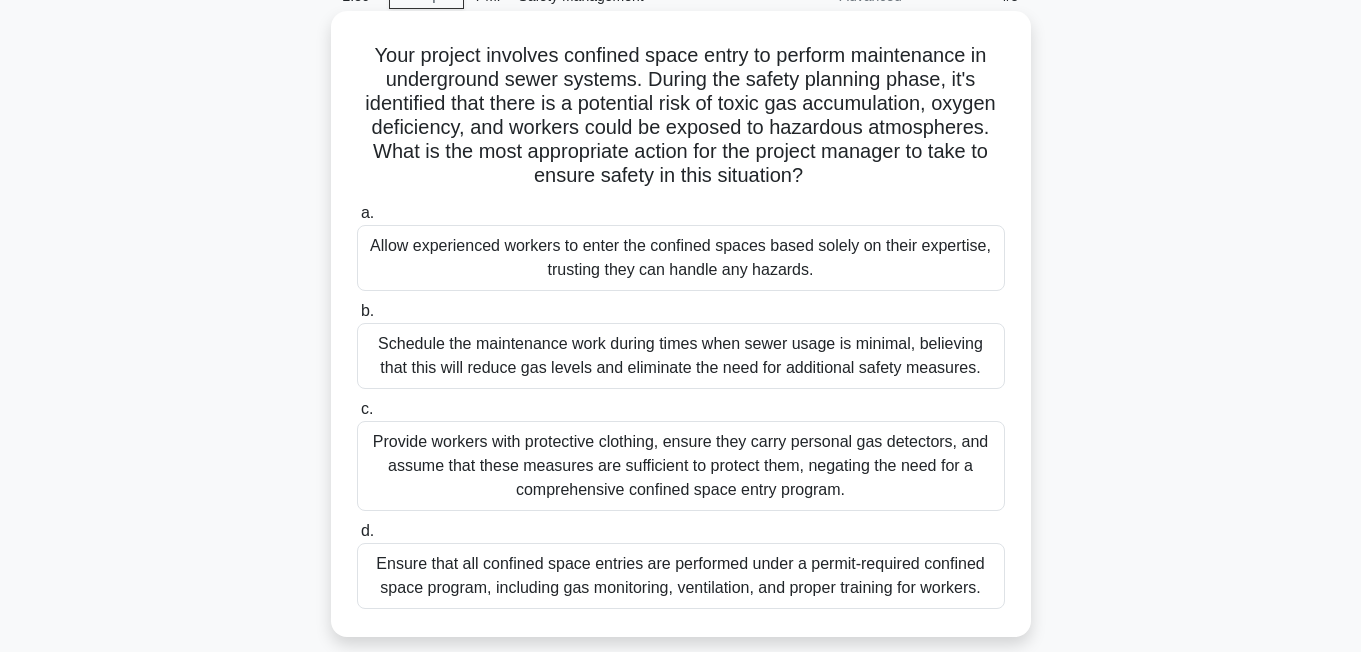 scroll, scrollTop: 105, scrollLeft: 0, axis: vertical 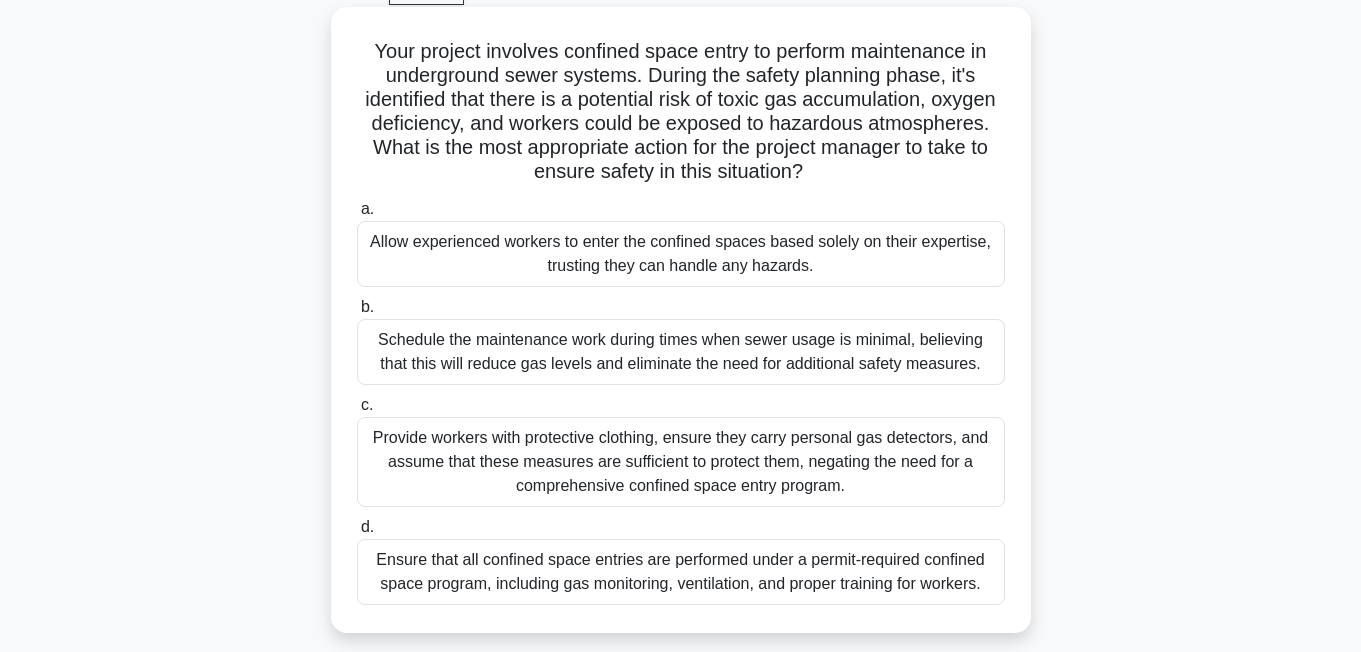click on "Ensure that all confined space entries are performed under a permit-required confined space program, including gas monitoring, ventilation, and proper training for workers." at bounding box center (681, 572) 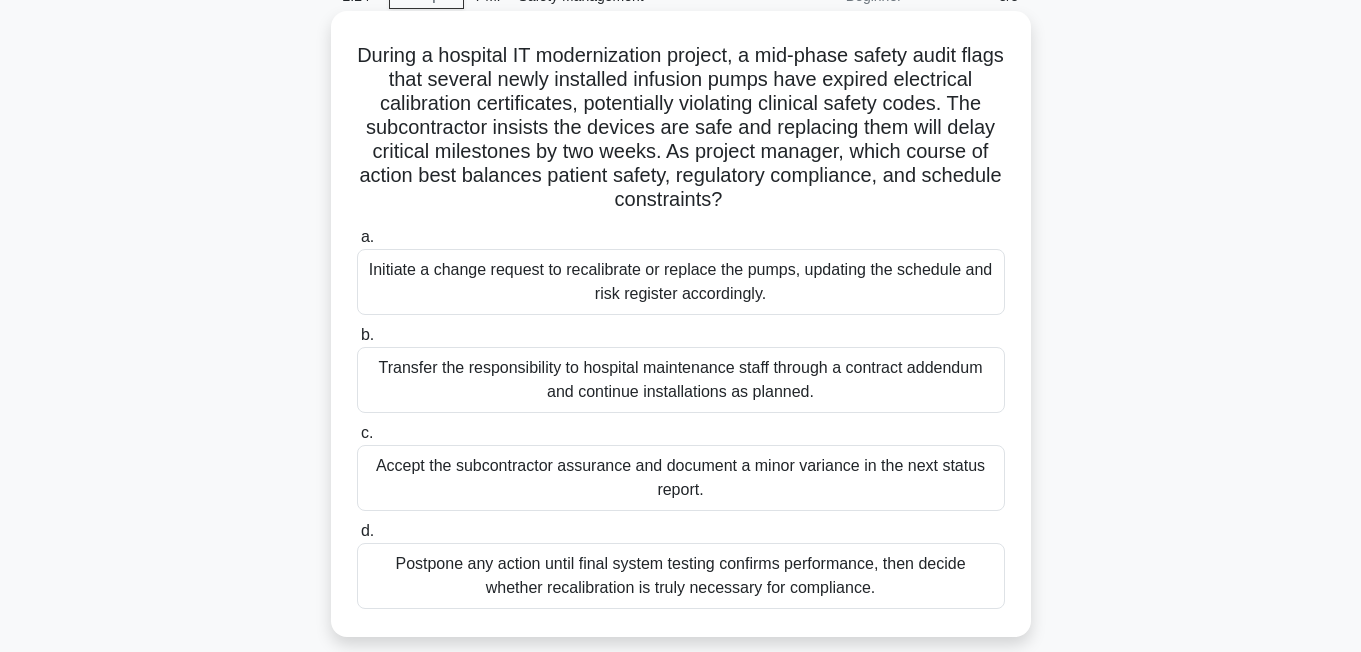 scroll, scrollTop: 113, scrollLeft: 0, axis: vertical 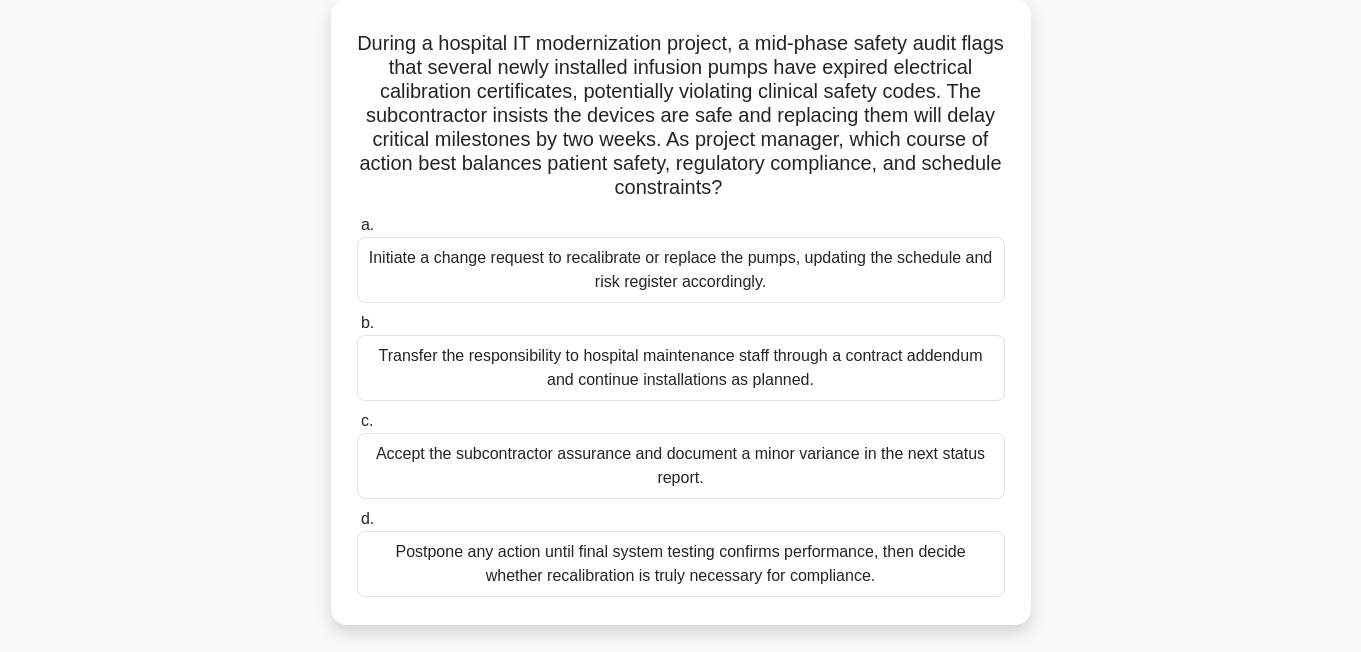 click on "Initiate a change request to recalibrate or replace the pumps, updating the schedule and risk register accordingly." at bounding box center [681, 270] 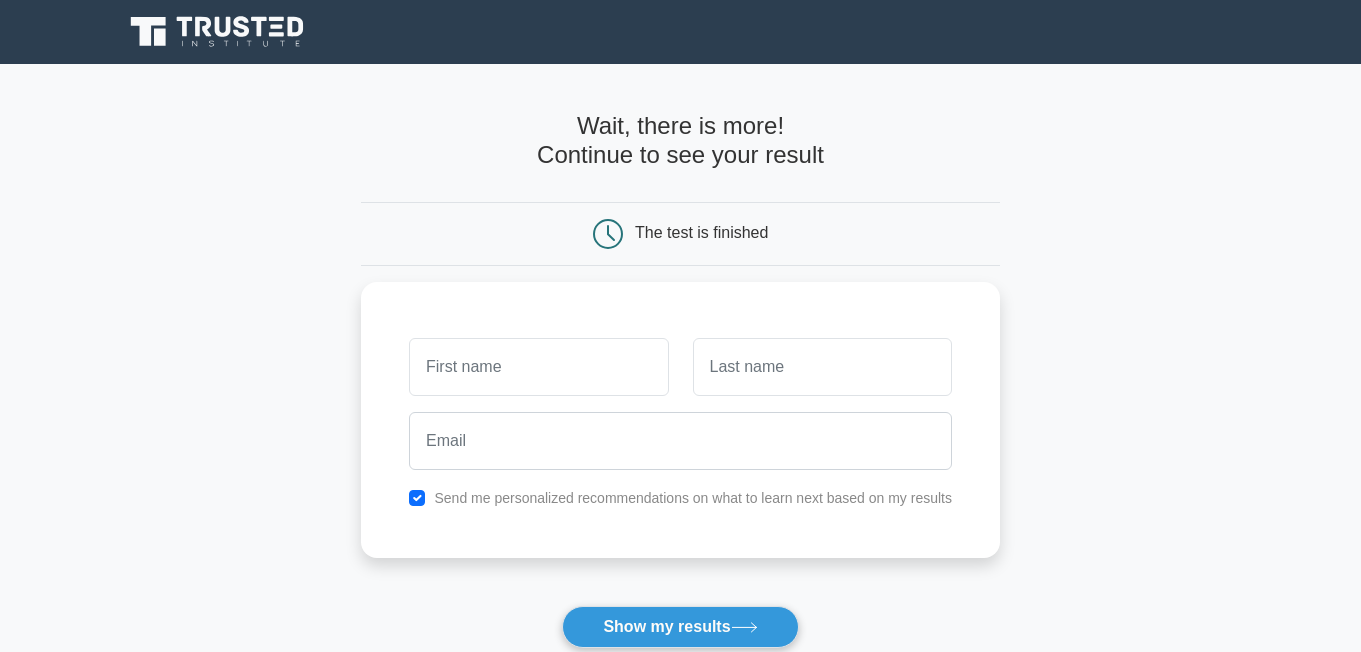 scroll, scrollTop: 0, scrollLeft: 0, axis: both 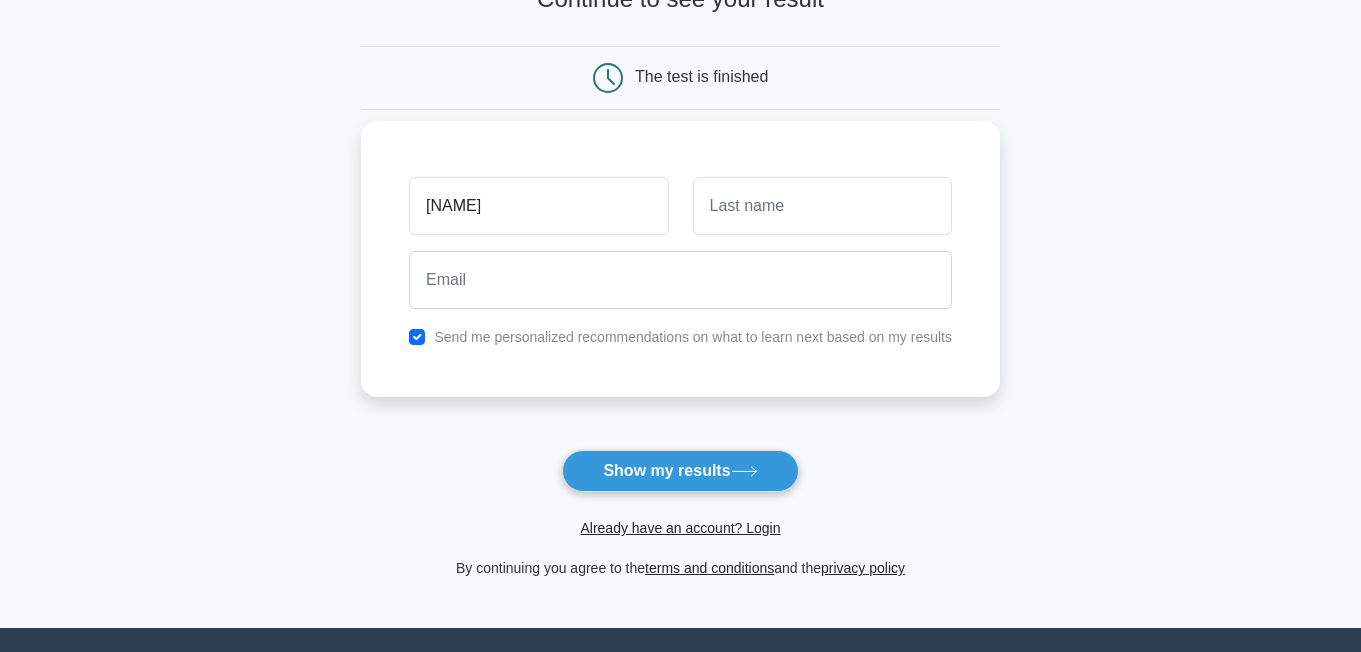 type on "meli" 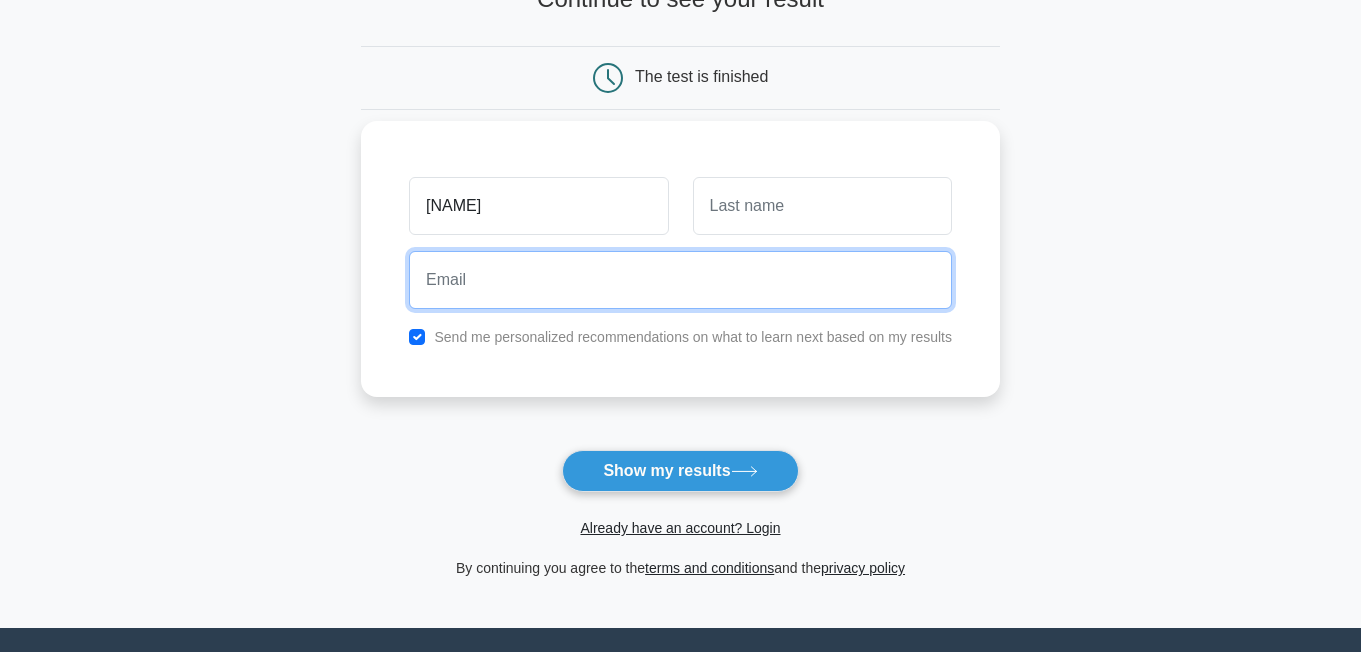 click at bounding box center [680, 280] 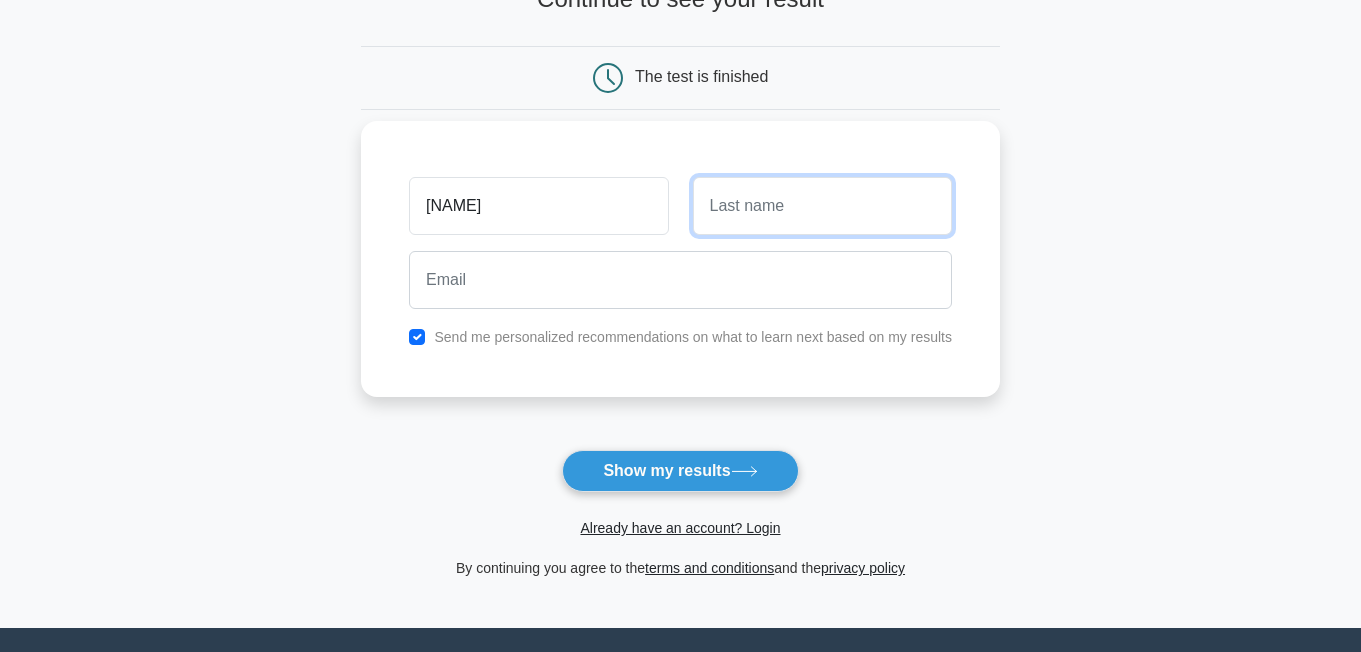 click at bounding box center [822, 206] 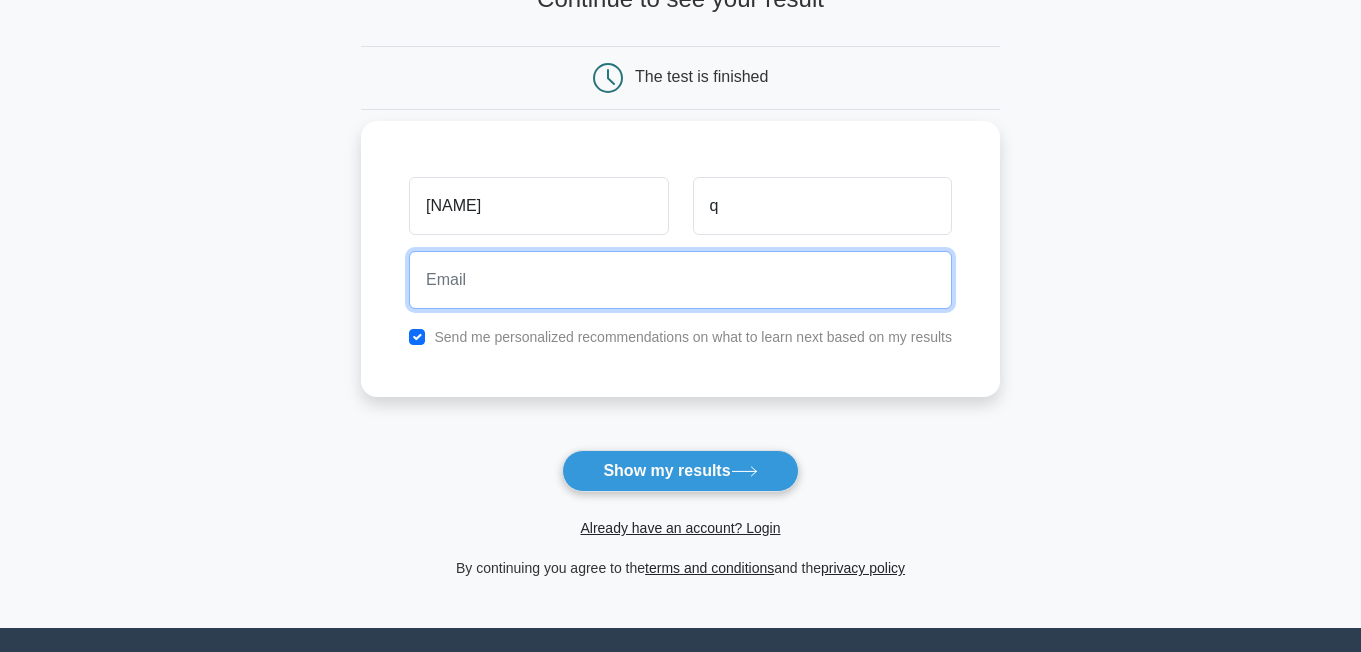 click at bounding box center [680, 280] 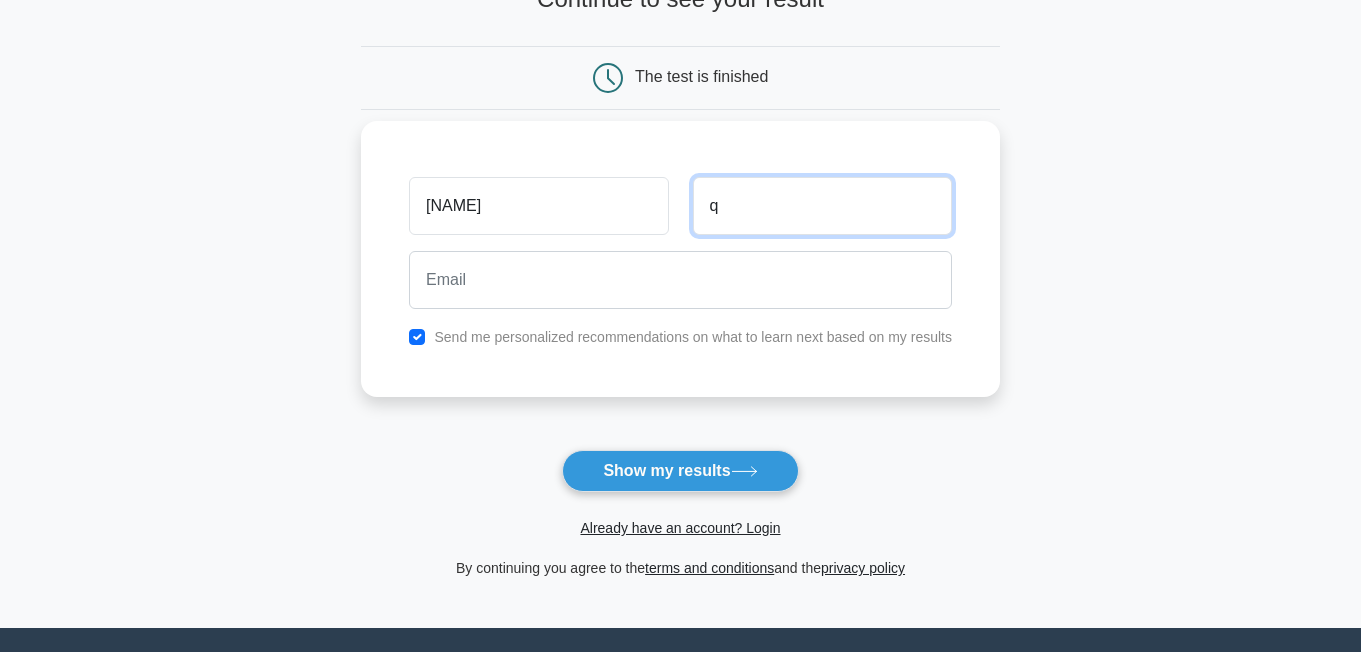 click on "q" at bounding box center [822, 206] 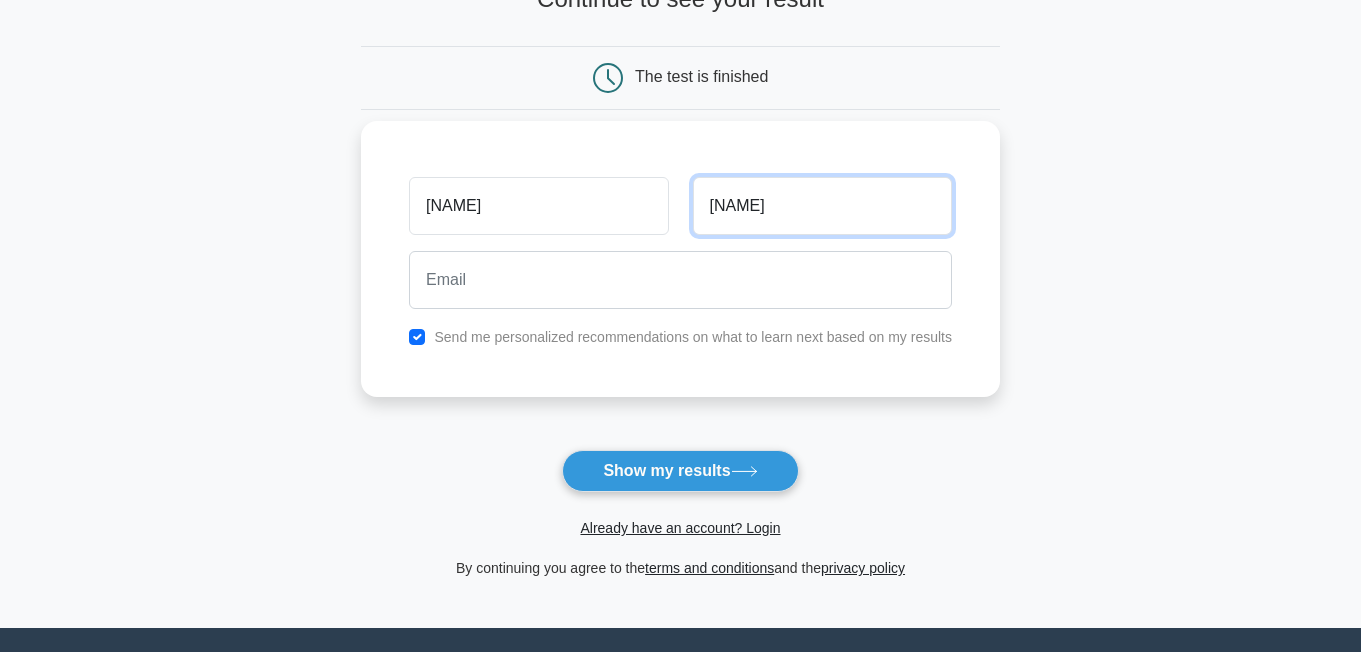 type on "quo" 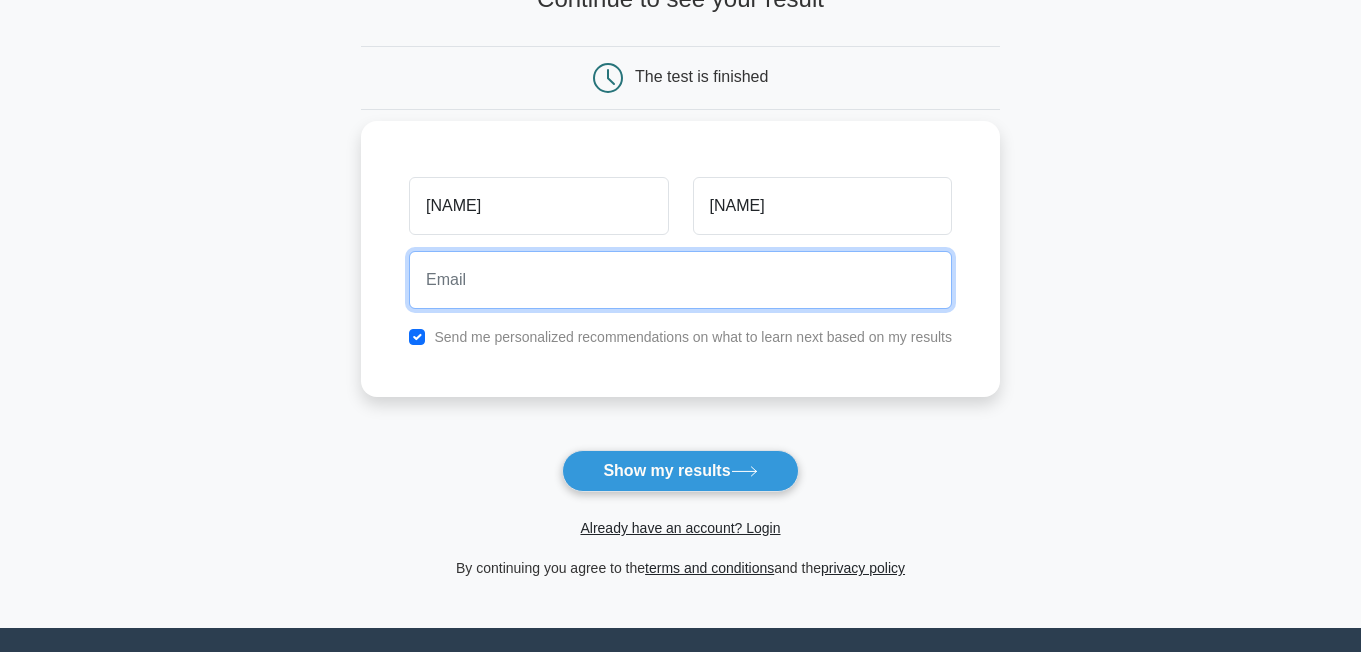 click at bounding box center [680, 280] 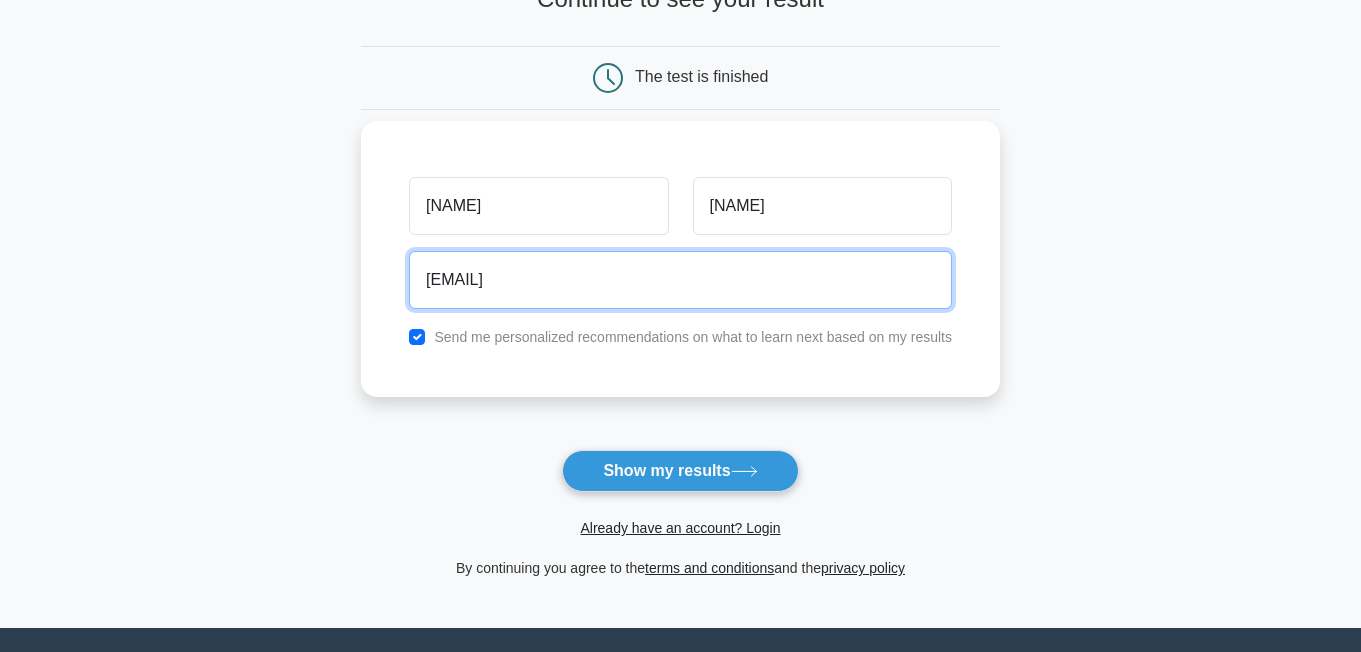 type on "fongwingyann@gmail.com" 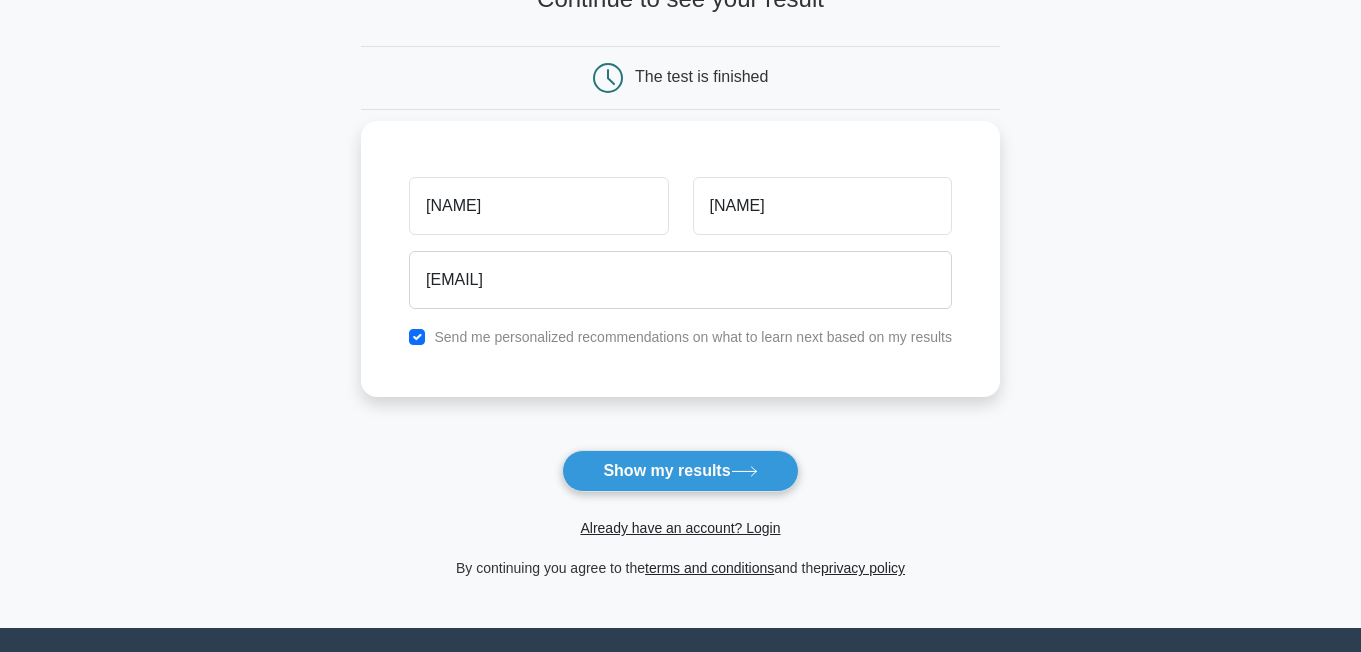 click on "Send me personalized recommendations on what to learn next based on my results" at bounding box center (693, 337) 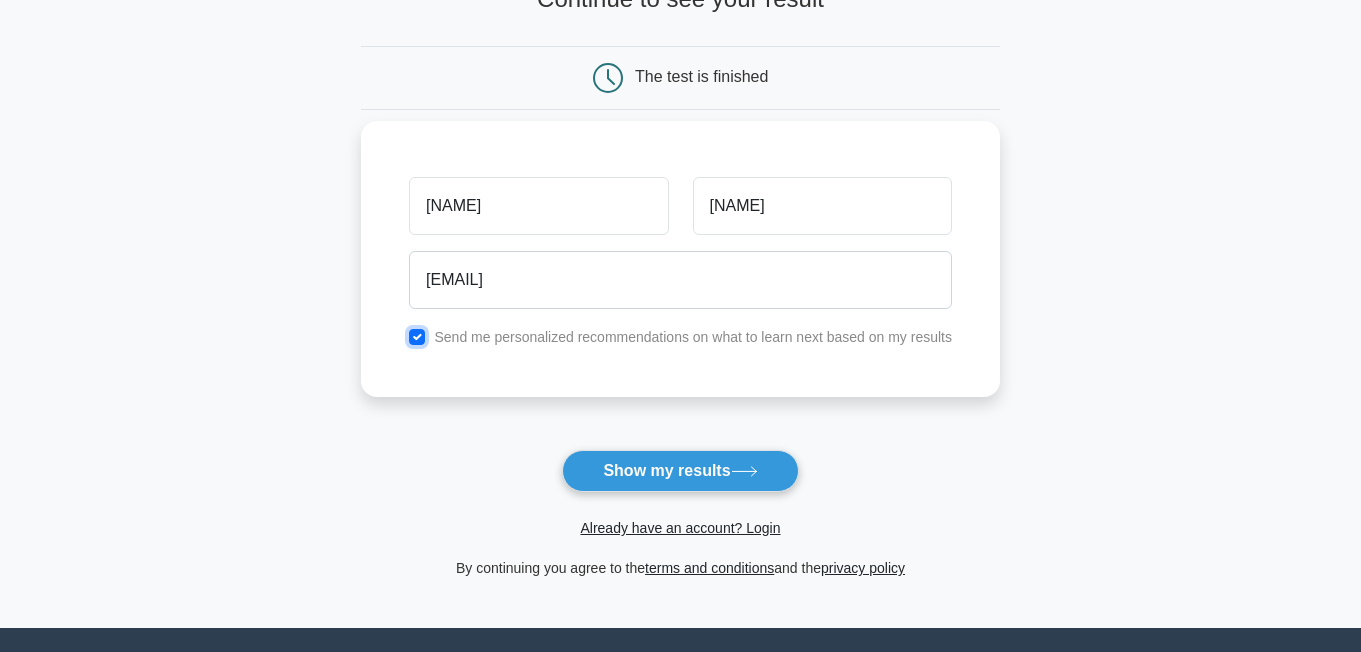 click at bounding box center (417, 337) 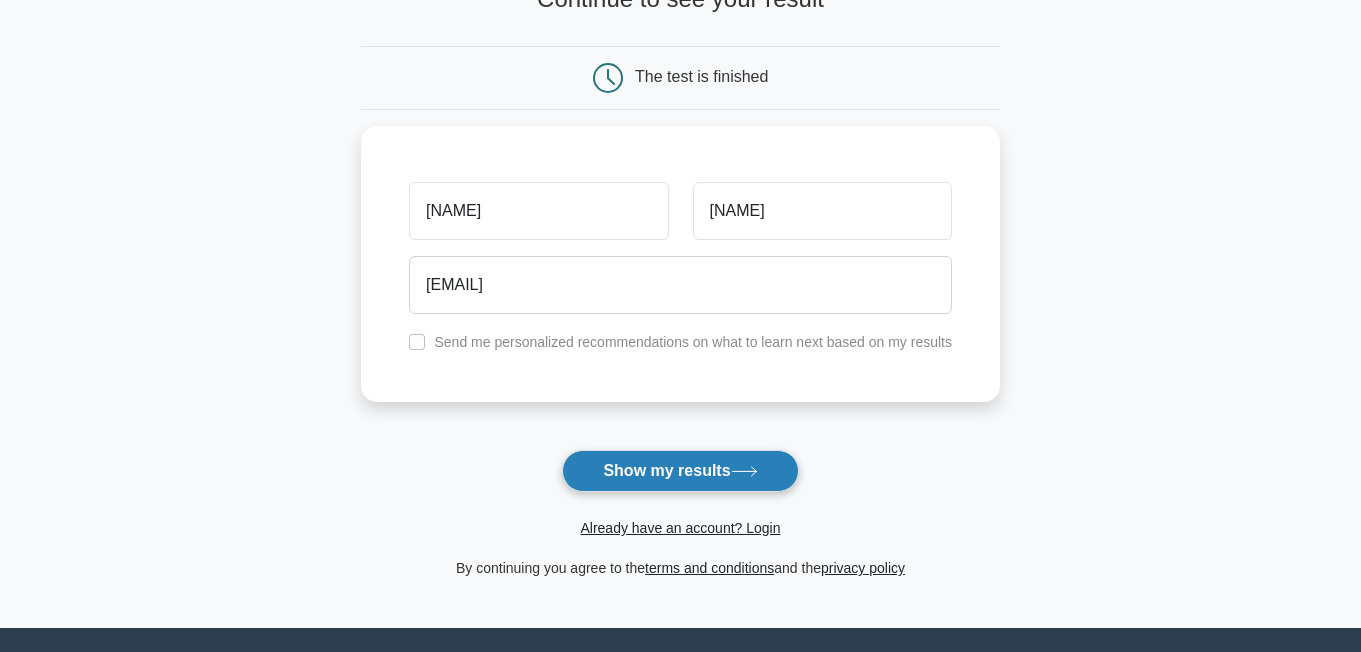 click on "Show my results" at bounding box center (680, 471) 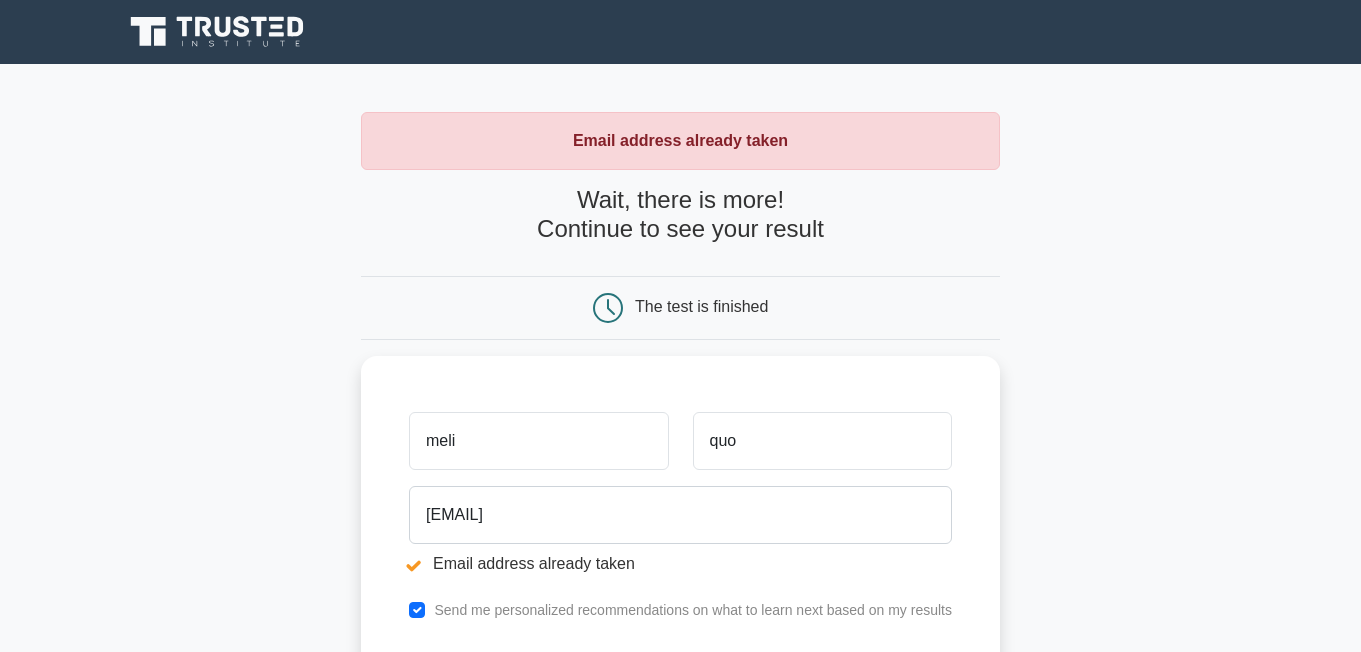 scroll, scrollTop: 0, scrollLeft: 0, axis: both 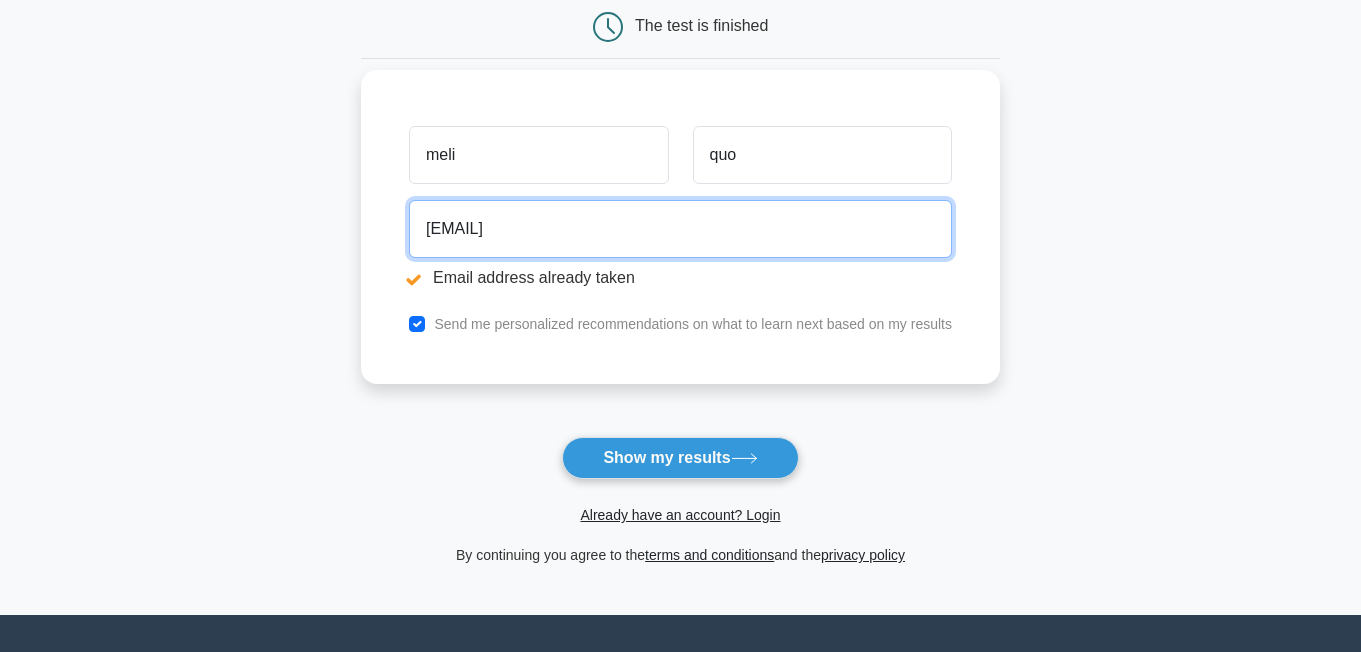 click on "[EMAIL]" at bounding box center [680, 229] 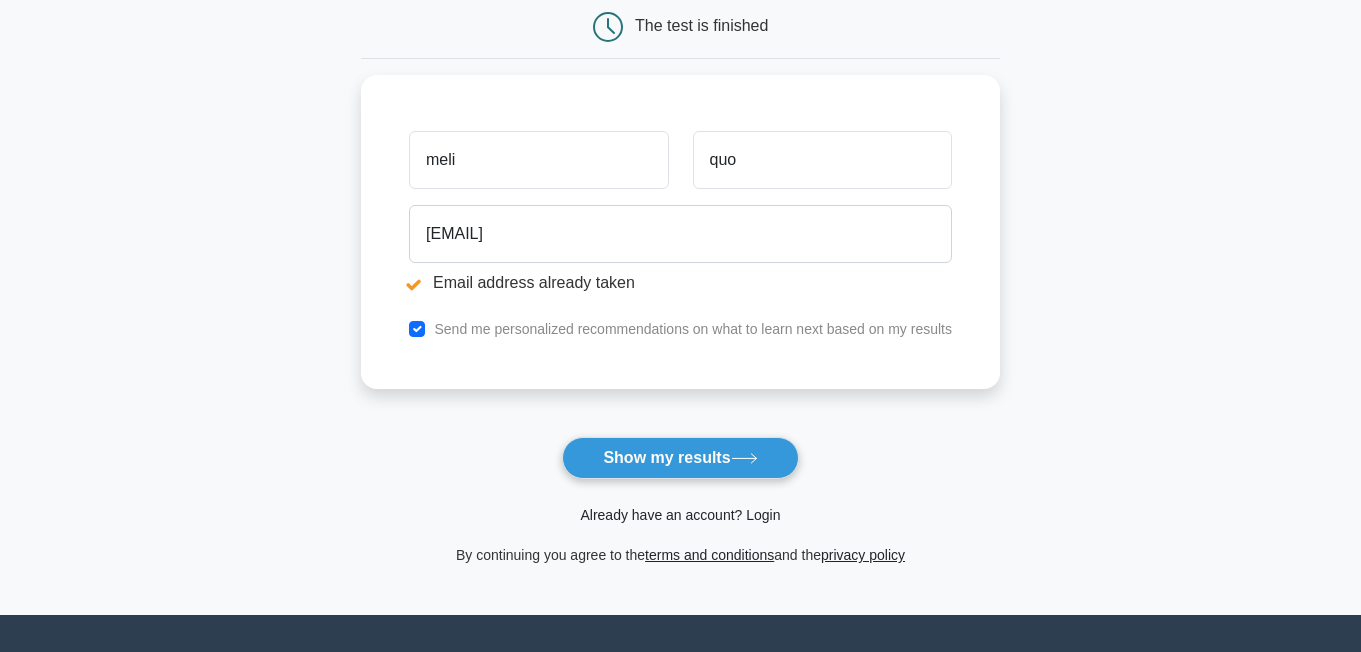 click on "Already have an account? Login" at bounding box center (680, 515) 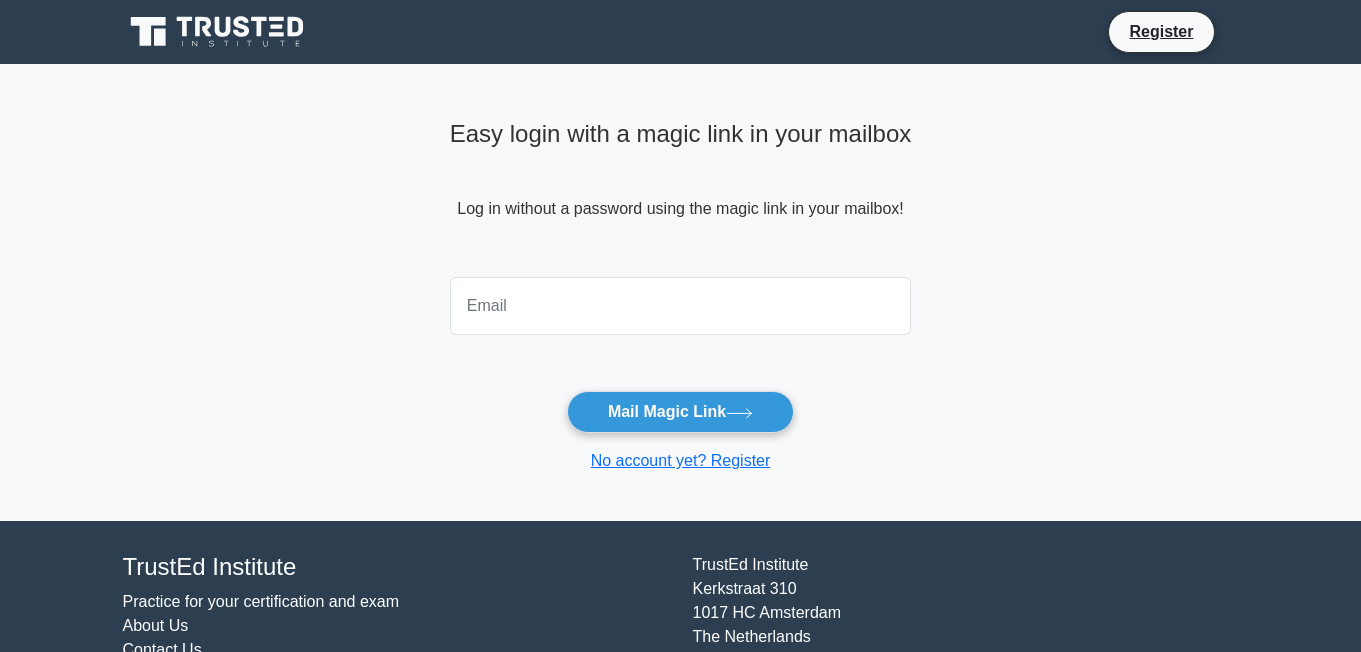 scroll, scrollTop: 0, scrollLeft: 0, axis: both 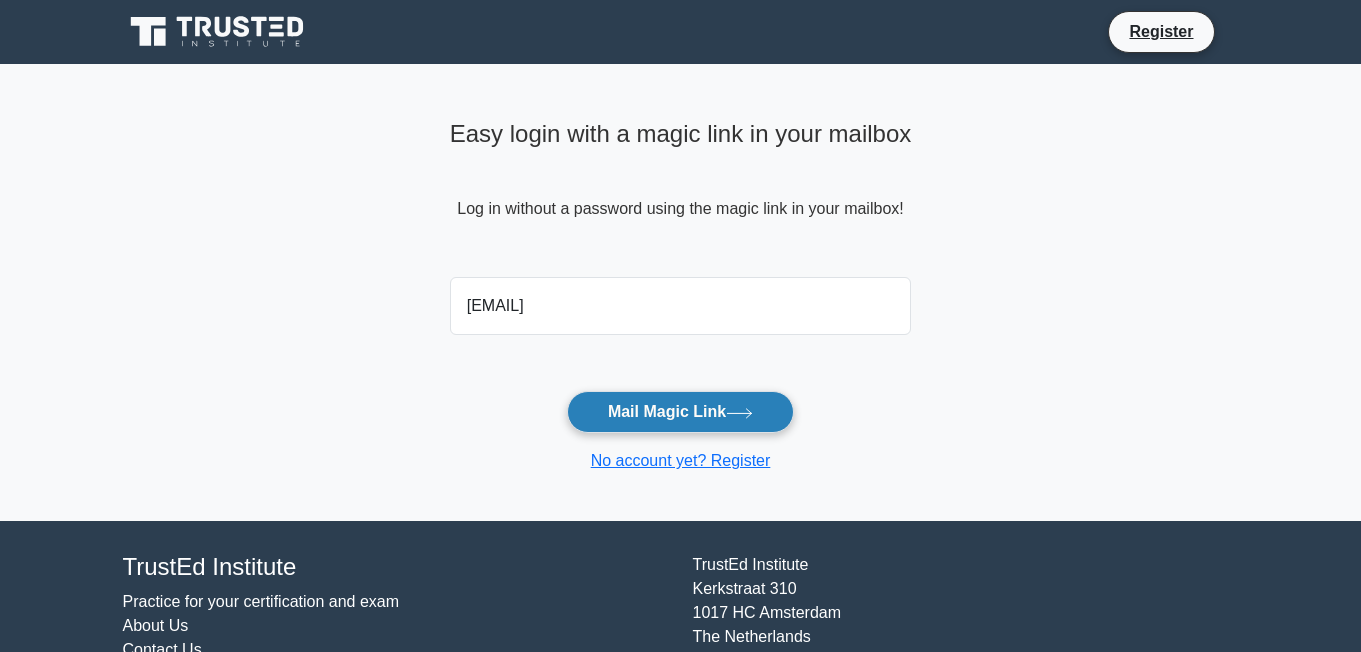 type on "fongwingyann@gmail.com" 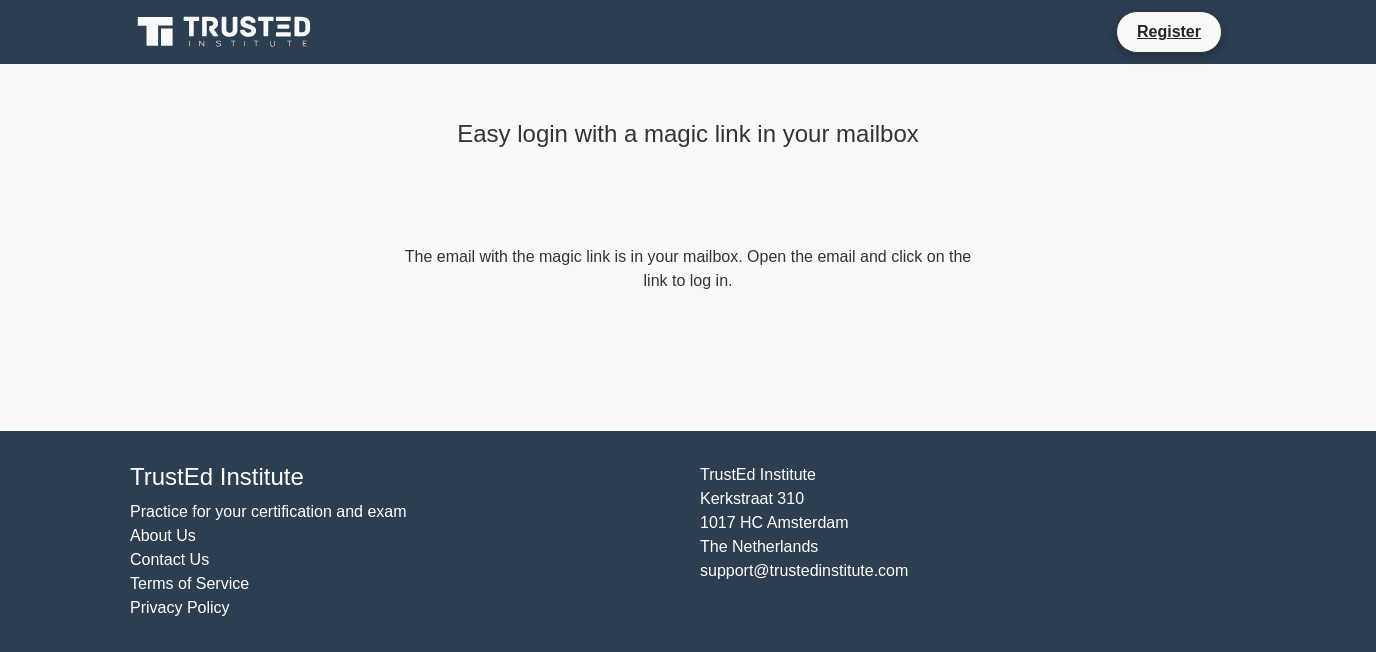 scroll, scrollTop: 0, scrollLeft: 0, axis: both 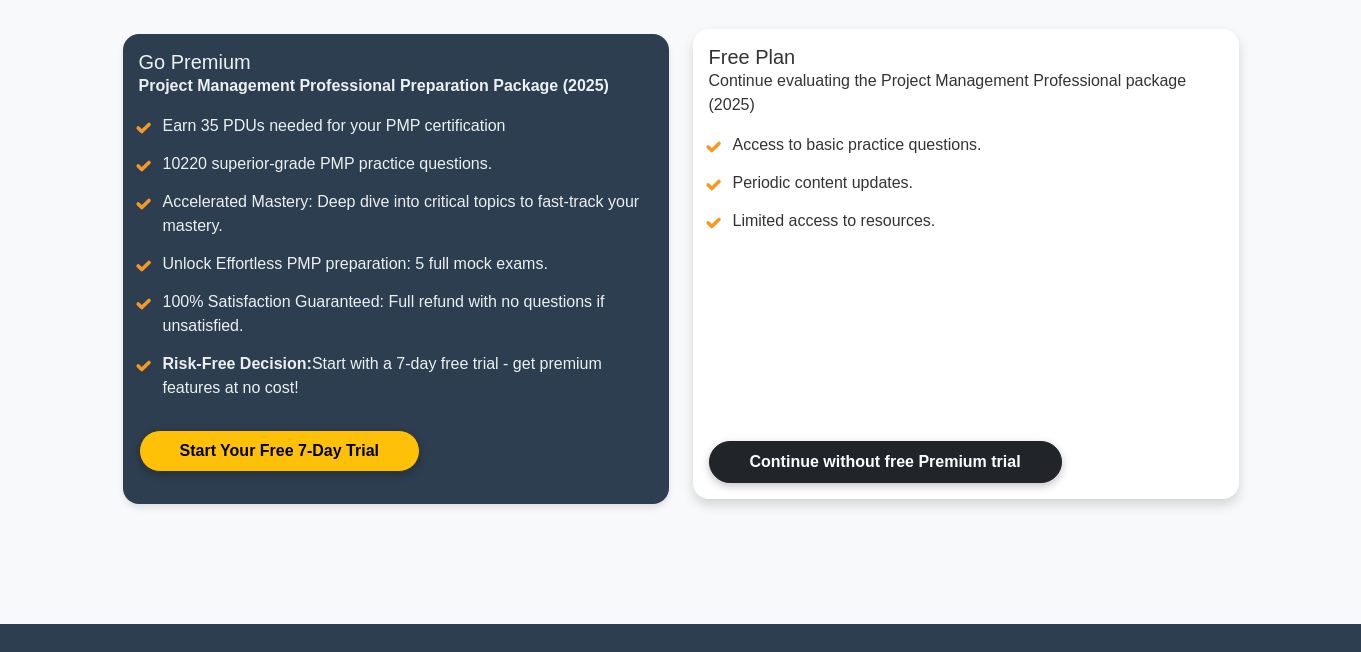 click on "Continue without free Premium trial" at bounding box center (885, 462) 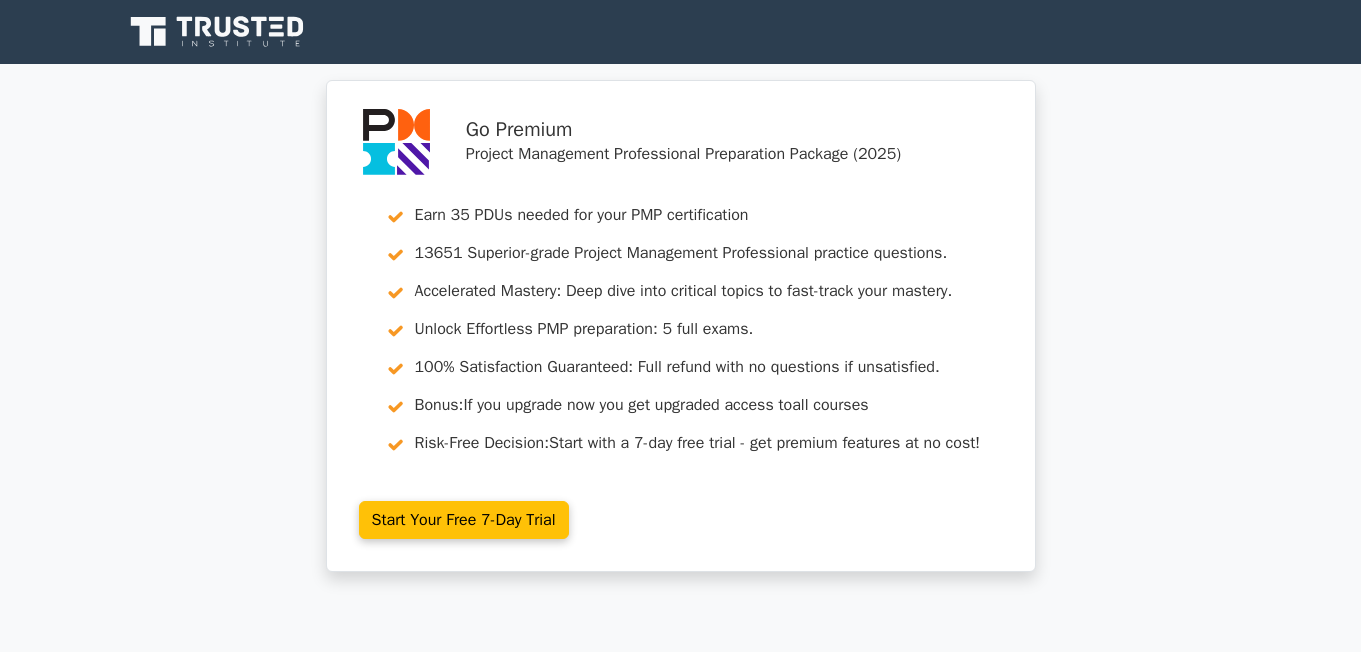 scroll, scrollTop: 0, scrollLeft: 0, axis: both 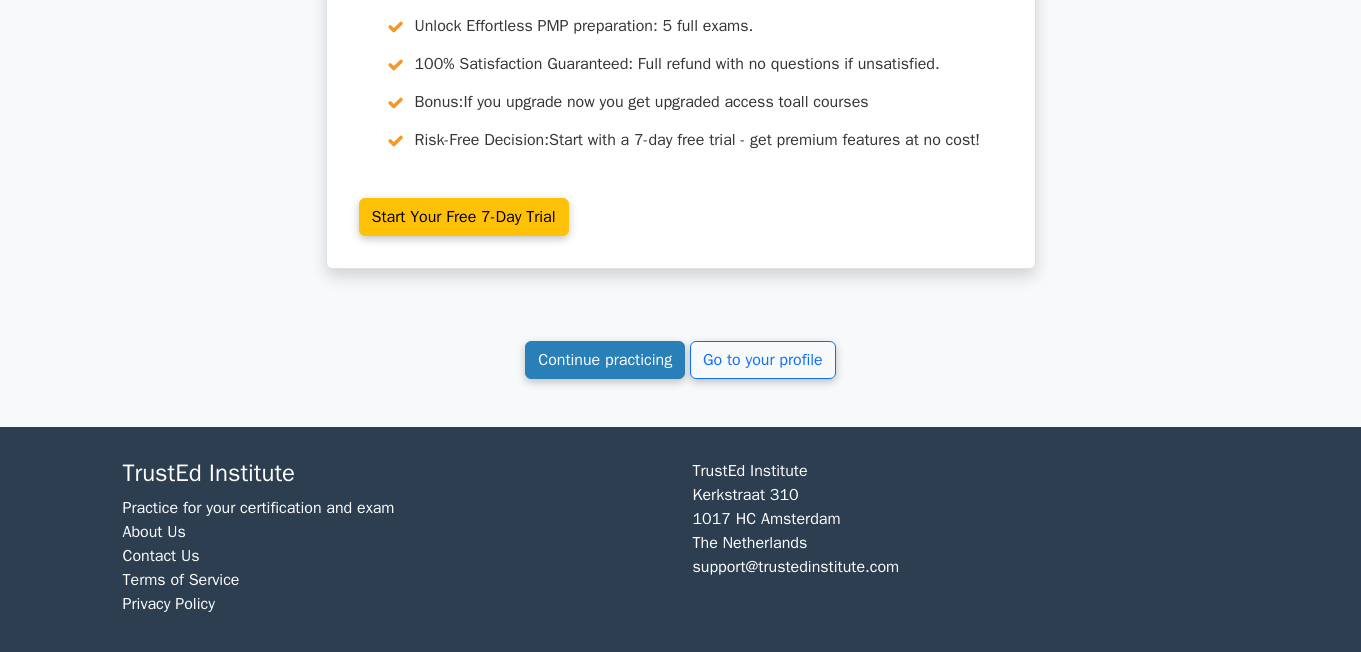 click on "Continue practicing" at bounding box center [605, 360] 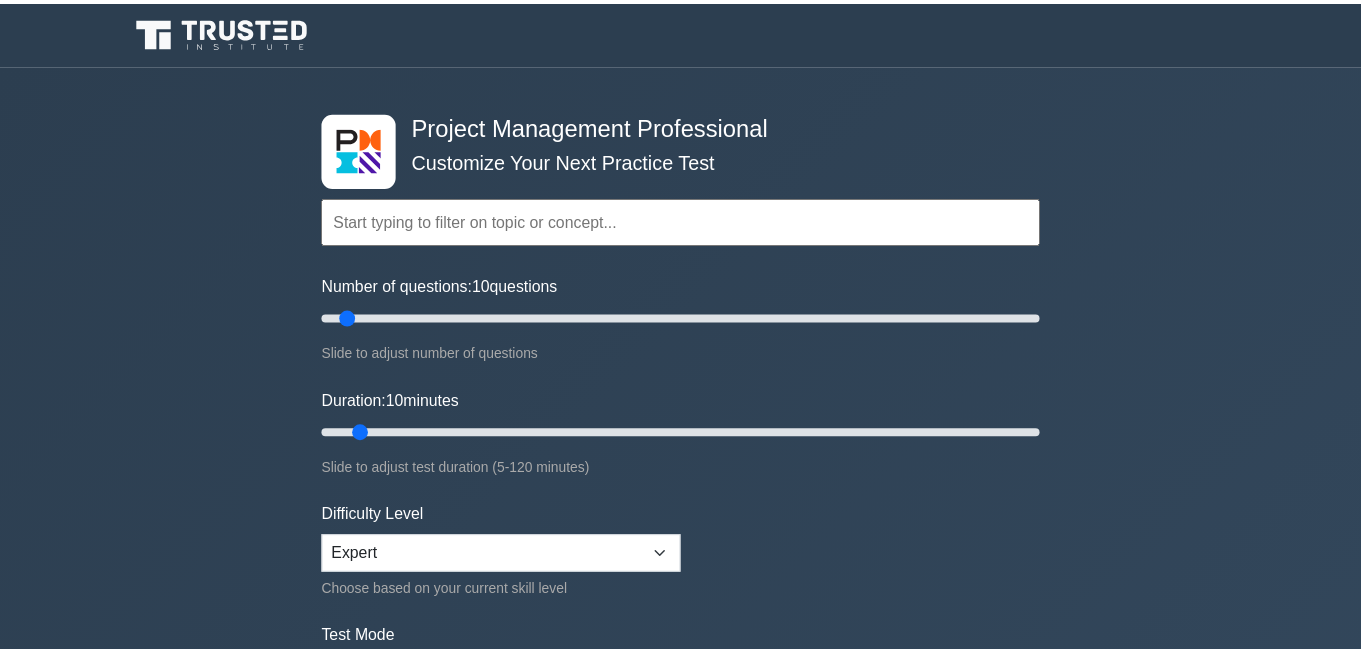 scroll, scrollTop: 0, scrollLeft: 0, axis: both 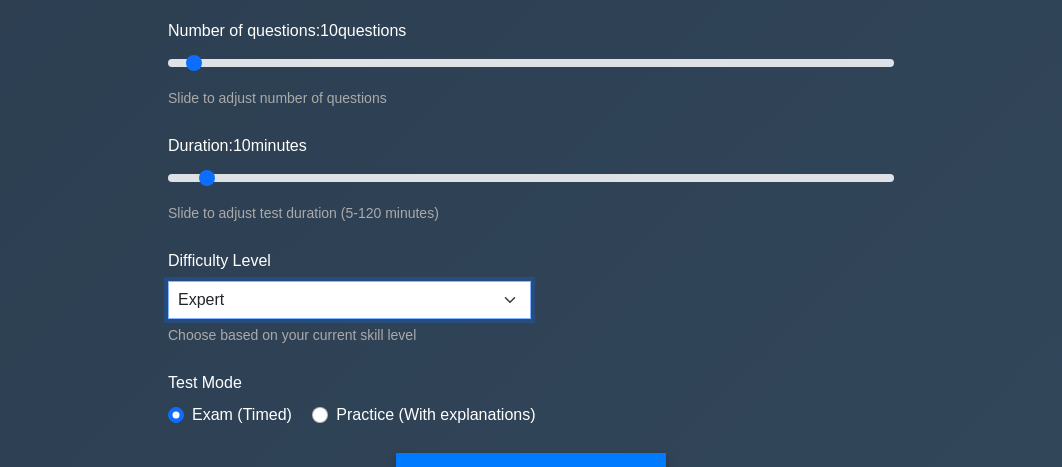 click on "Beginner
Intermediate
Expert" at bounding box center [349, 300] 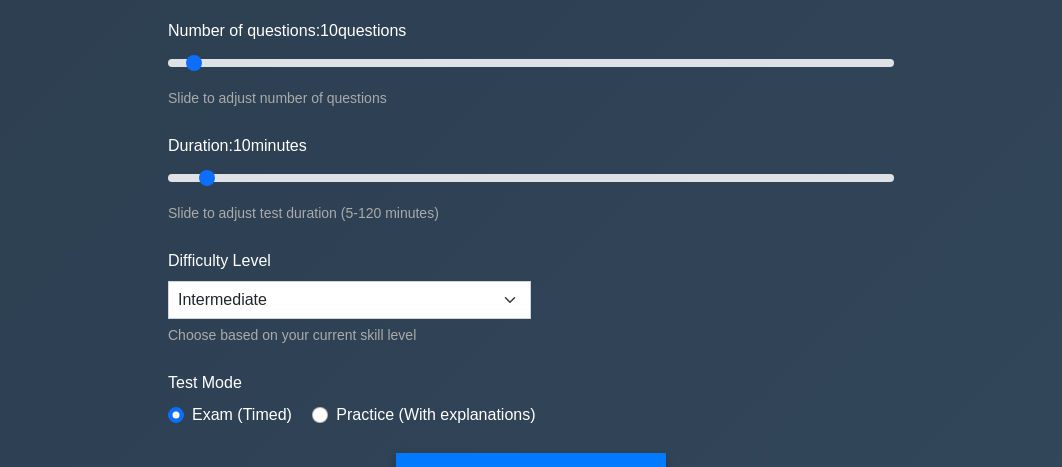 click on "Topics
Scope Management
Time Management
Cost Management
Quality Management
Risk Management
Integration Management
Human Resource Management
Communication Management
Procurement Management" at bounding box center [531, 189] 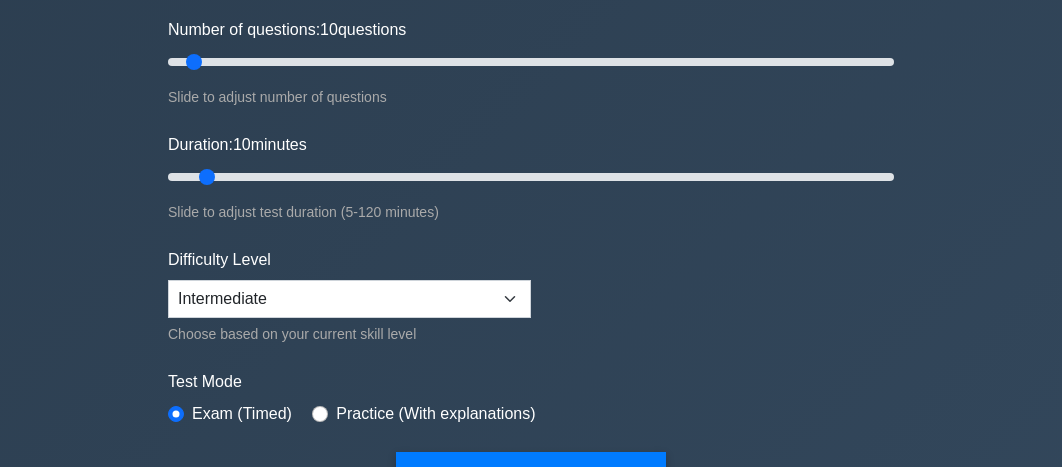 scroll, scrollTop: 260, scrollLeft: 0, axis: vertical 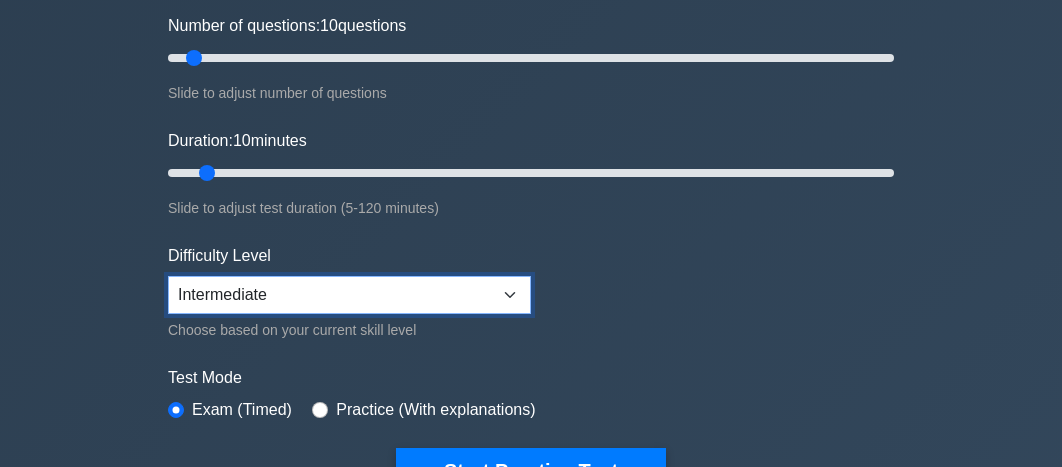 click on "Beginner
Intermediate
Expert" at bounding box center [349, 295] 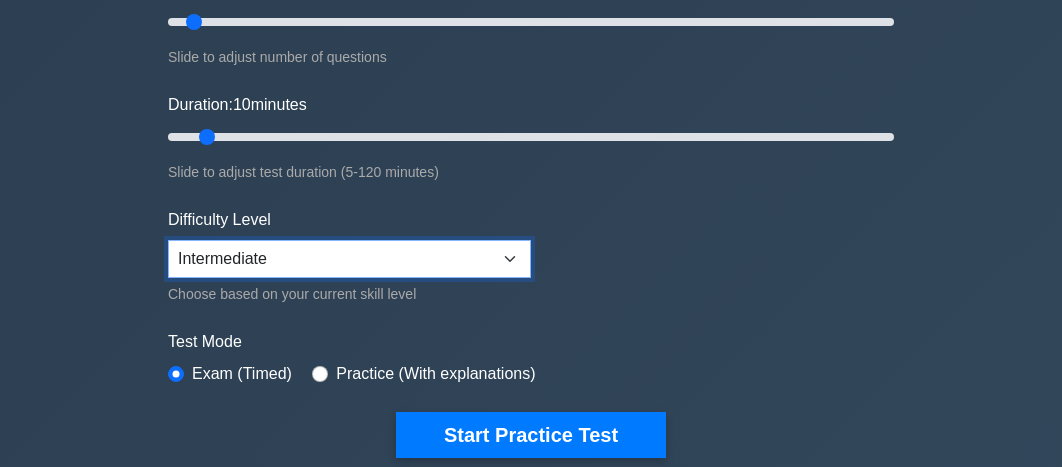 click on "Beginner
Intermediate
Expert" at bounding box center (349, 259) 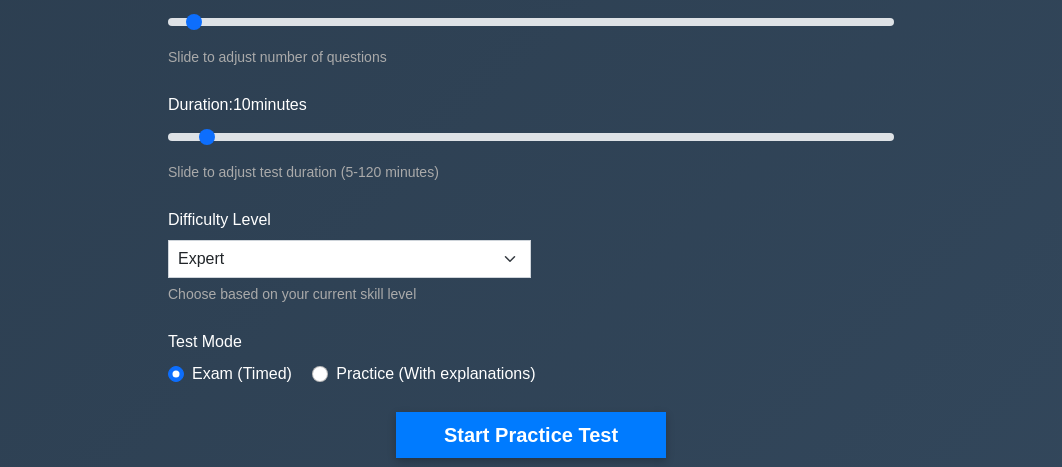 click on "Practice (With explanations)" at bounding box center (435, 374) 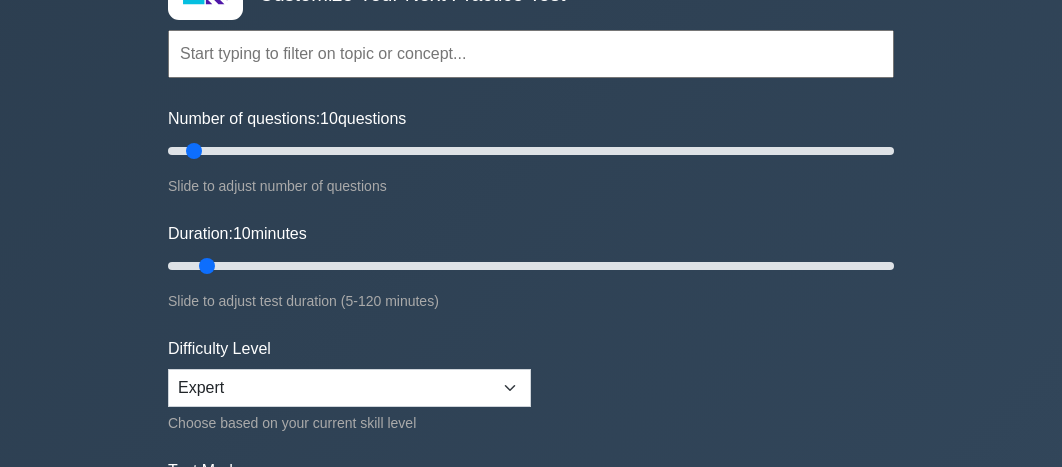 scroll, scrollTop: 216, scrollLeft: 0, axis: vertical 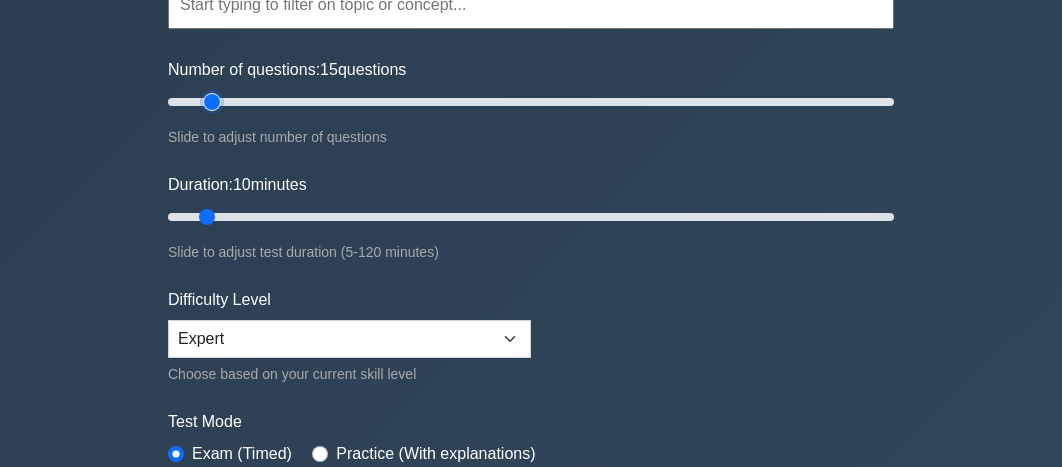 type on "15" 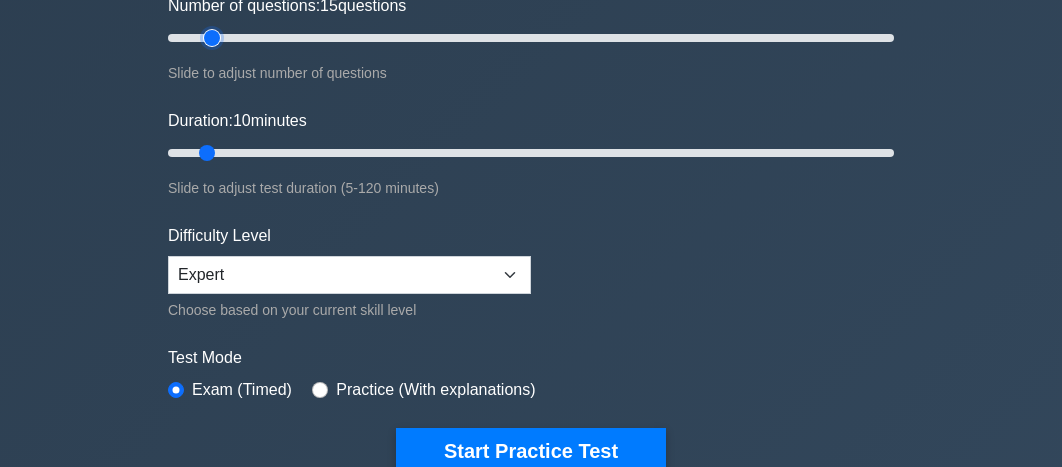 scroll, scrollTop: 283, scrollLeft: 0, axis: vertical 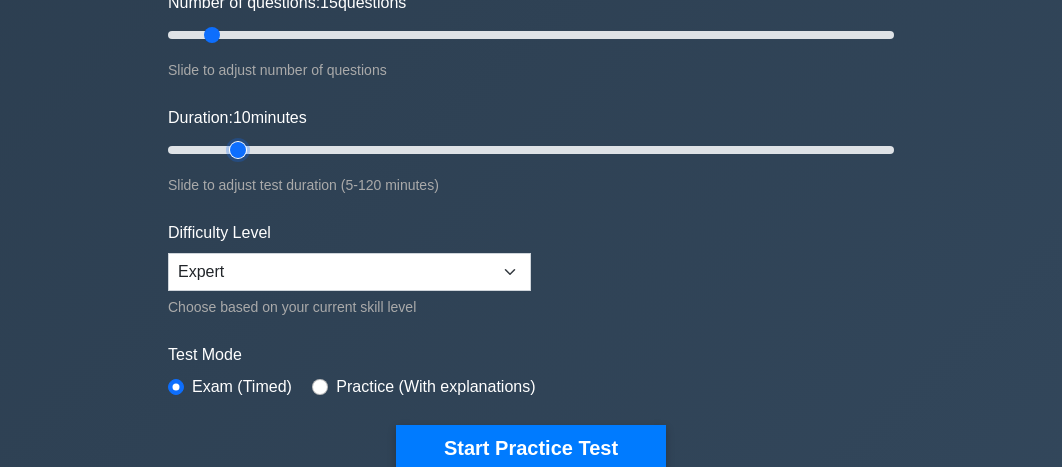 type on "15" 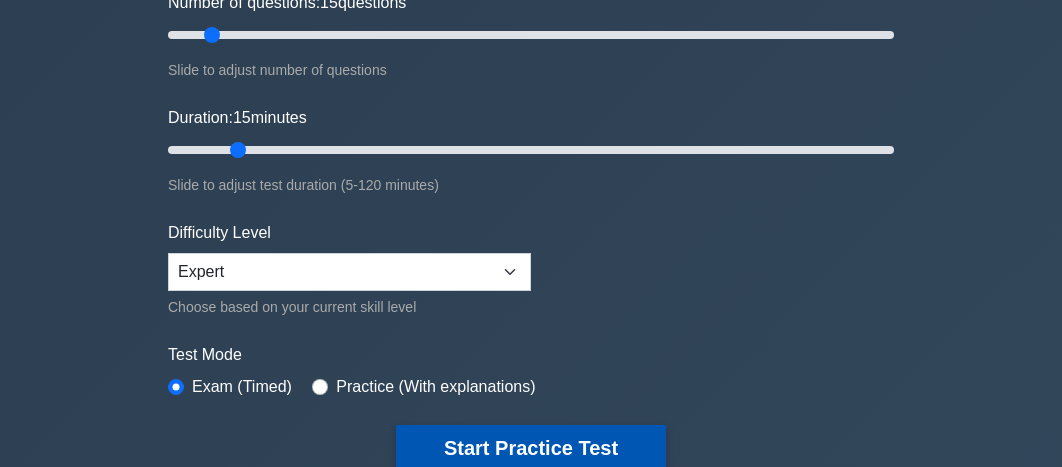 click on "Start Practice Test" at bounding box center (531, 448) 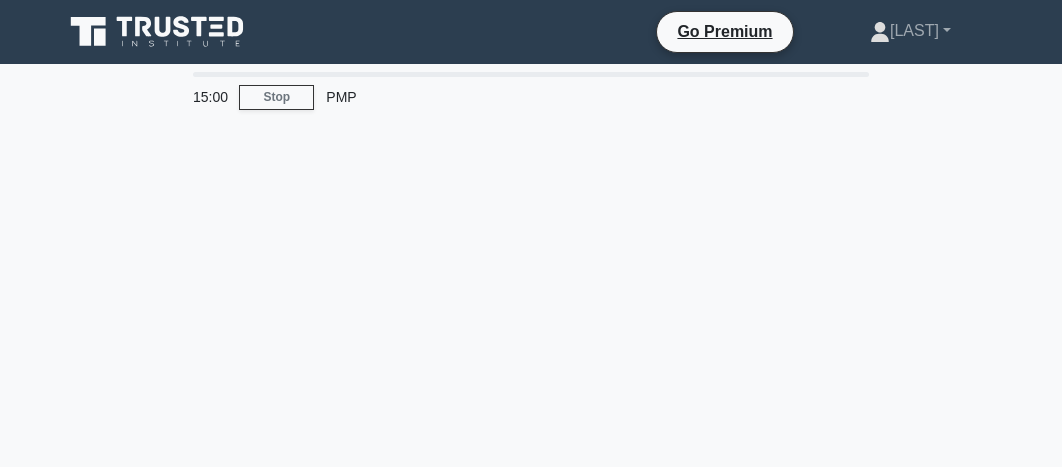 scroll, scrollTop: 0, scrollLeft: 0, axis: both 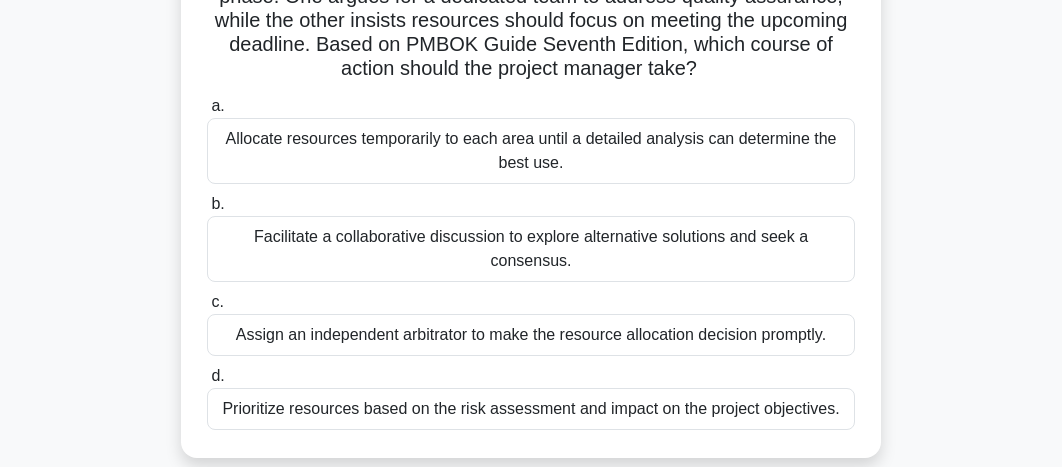 click on "Facilitate a collaborative discussion to explore alternative solutions and seek a consensus." at bounding box center (531, 249) 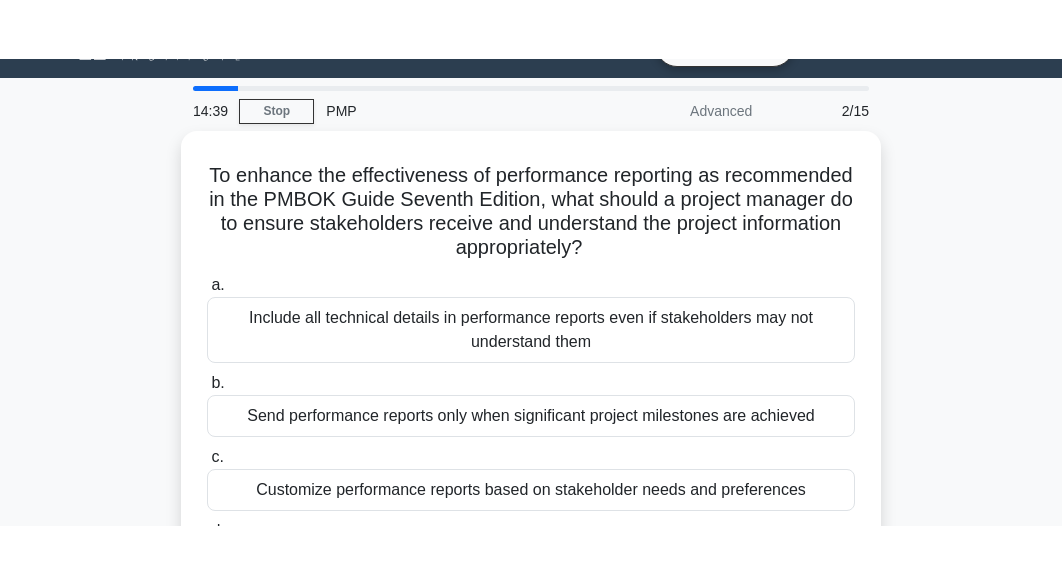 scroll, scrollTop: 55, scrollLeft: 0, axis: vertical 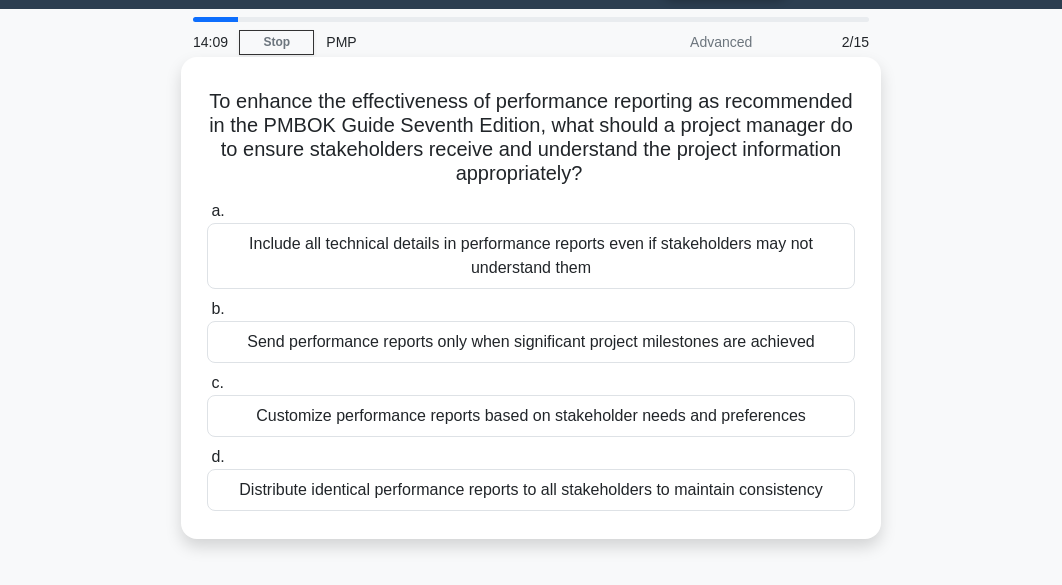click on "Customize performance reports based on stakeholder needs and preferences" at bounding box center (531, 416) 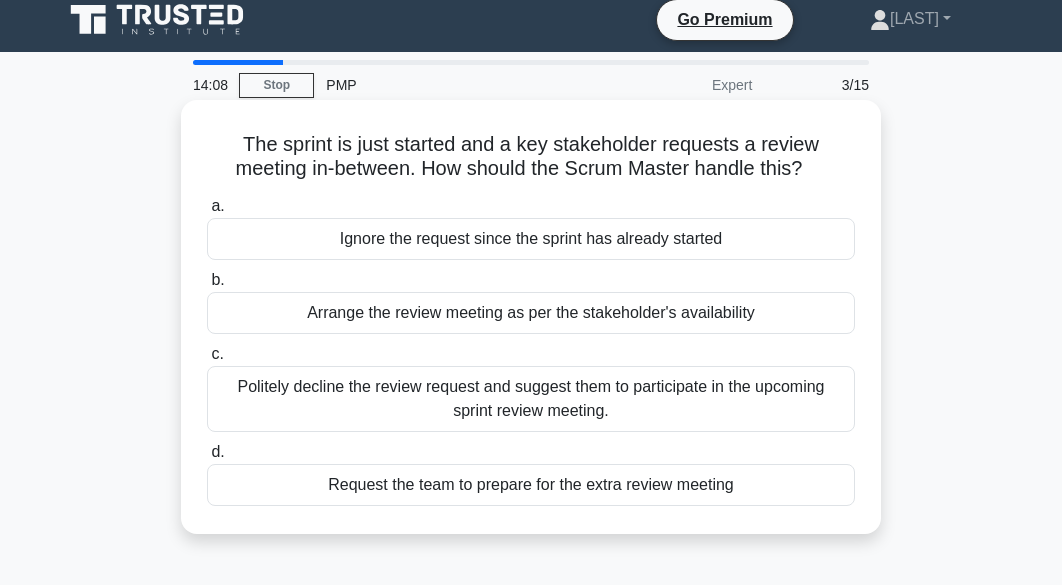 scroll, scrollTop: 0, scrollLeft: 0, axis: both 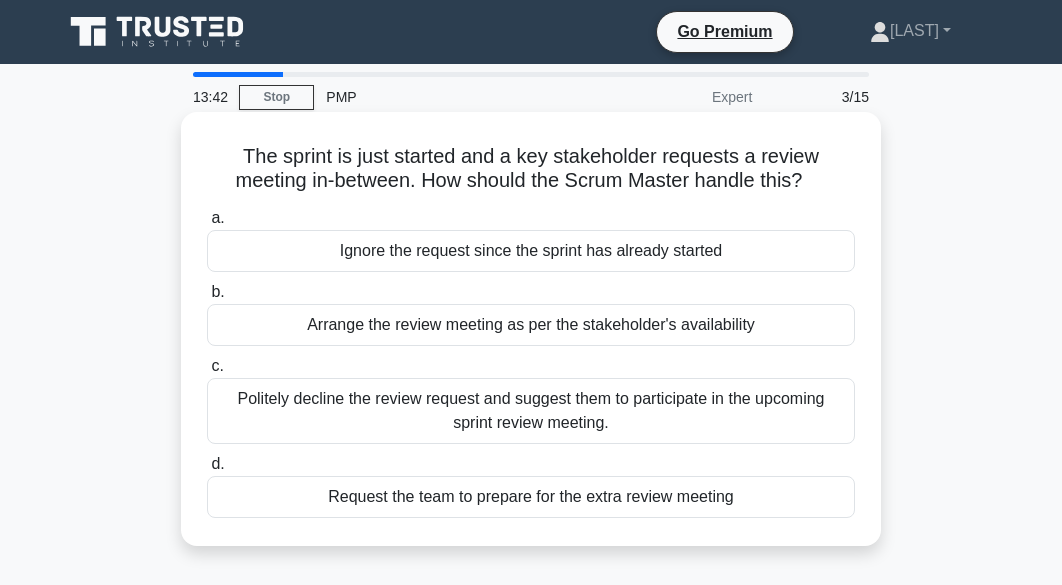 click on "Politely decline the review request and suggest them to participate in the upcoming sprint review meeting." at bounding box center [531, 411] 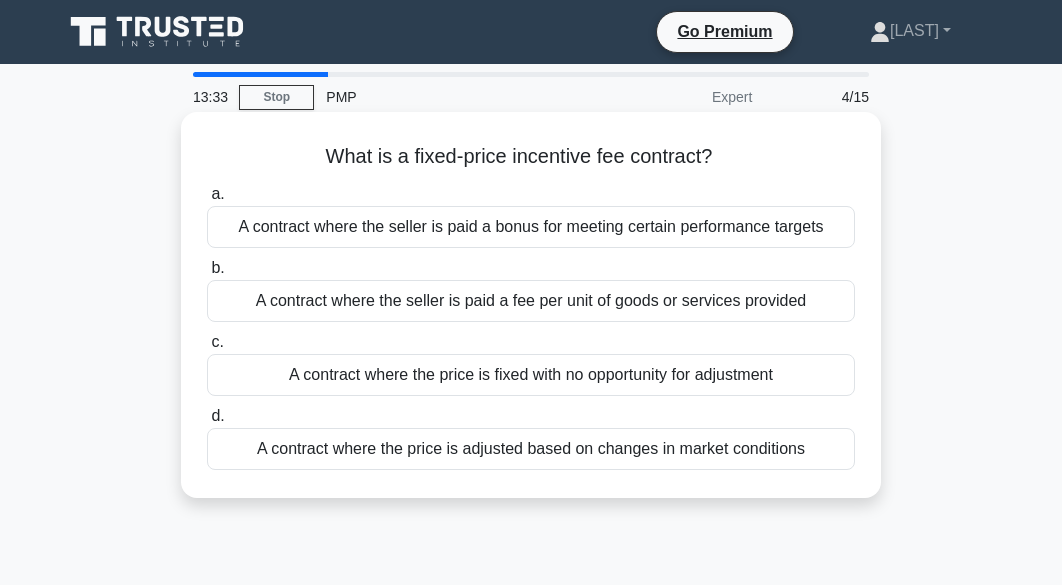 click on "A contract where the seller is paid a bonus for meeting certain performance targets" at bounding box center [531, 227] 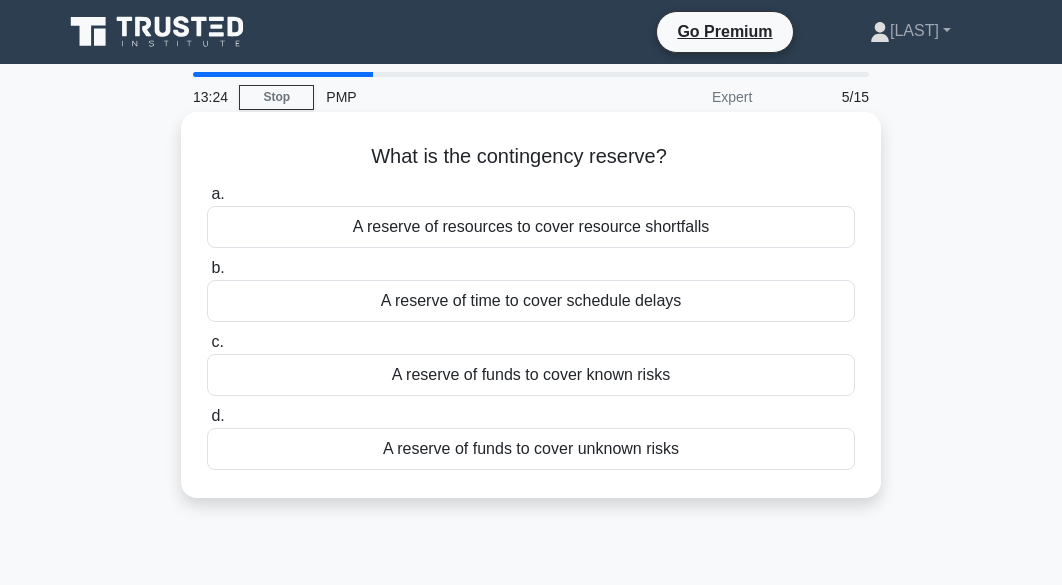 click on "A reserve of funds to cover unknown risks" at bounding box center (531, 449) 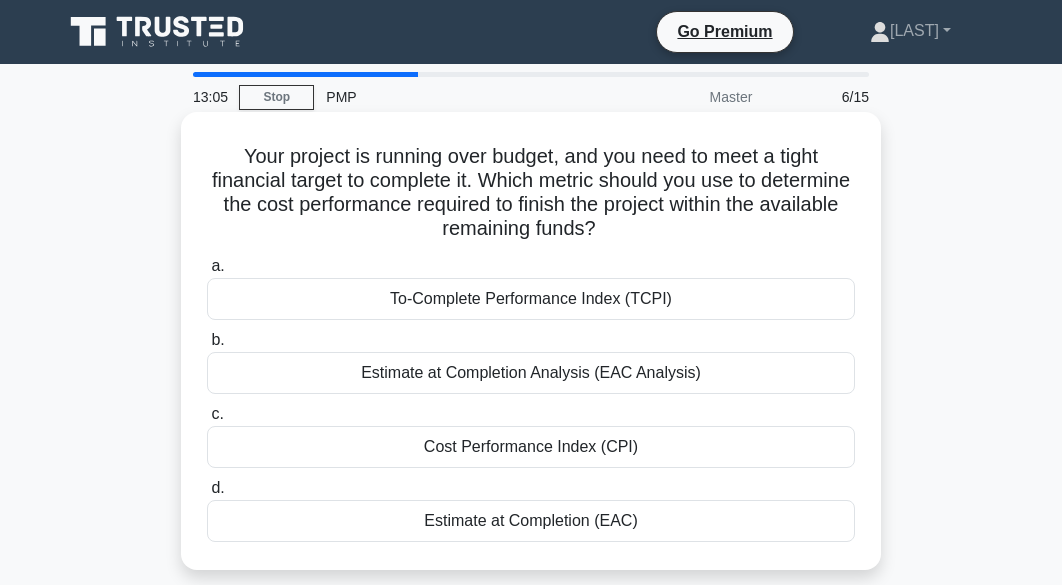 click on "Estimate at Completion Analysis (EAC Analysis)" at bounding box center [531, 373] 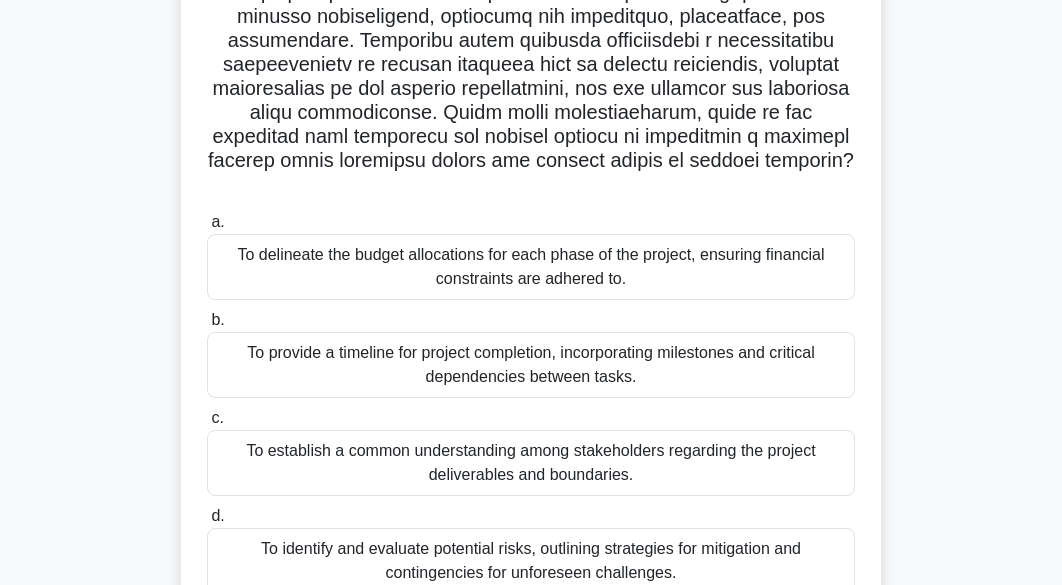 scroll, scrollTop: 338, scrollLeft: 0, axis: vertical 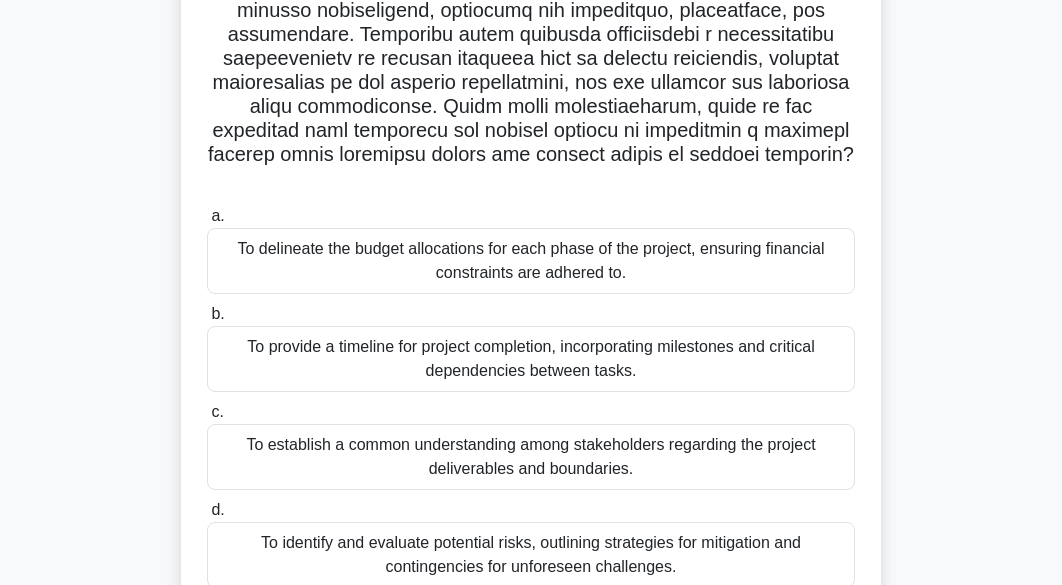 click on "To establish a common understanding among stakeholders regarding the project deliverables and boundaries." at bounding box center [531, 457] 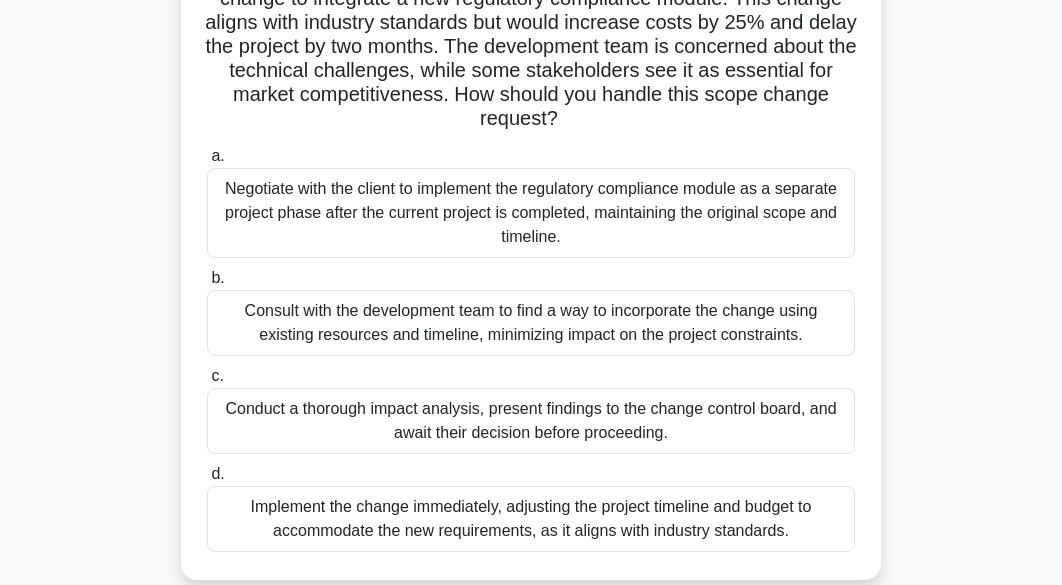 scroll, scrollTop: 214, scrollLeft: 0, axis: vertical 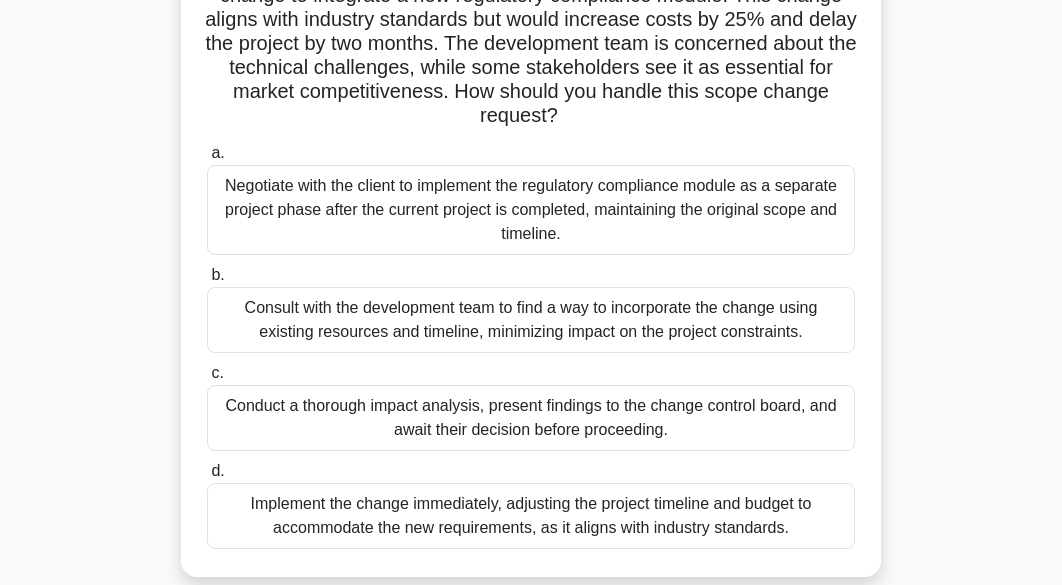 click on "Conduct a thorough impact analysis, present findings to the change control board, and await their decision before proceeding." at bounding box center [531, 418] 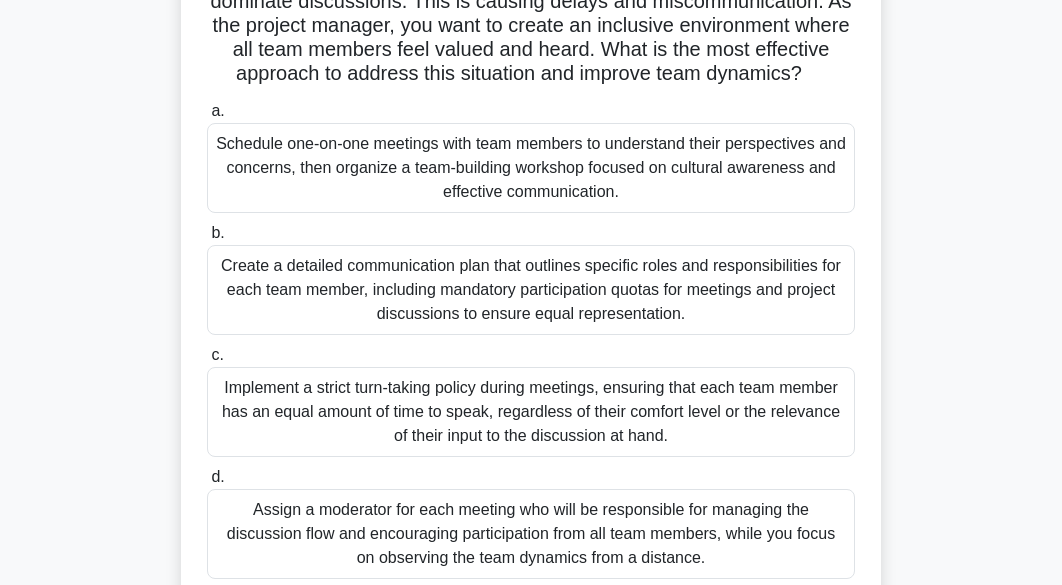 scroll, scrollTop: 230, scrollLeft: 0, axis: vertical 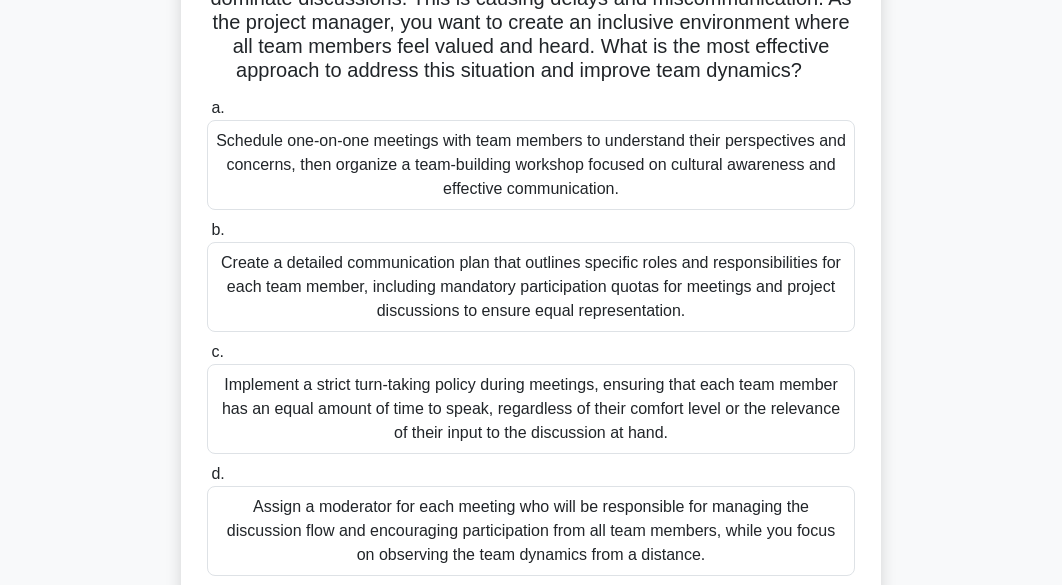 click on "Schedule one-on-one meetings with team members to understand their perspectives and concerns, then organize a team-building workshop focused on cultural awareness and effective communication." at bounding box center [531, 165] 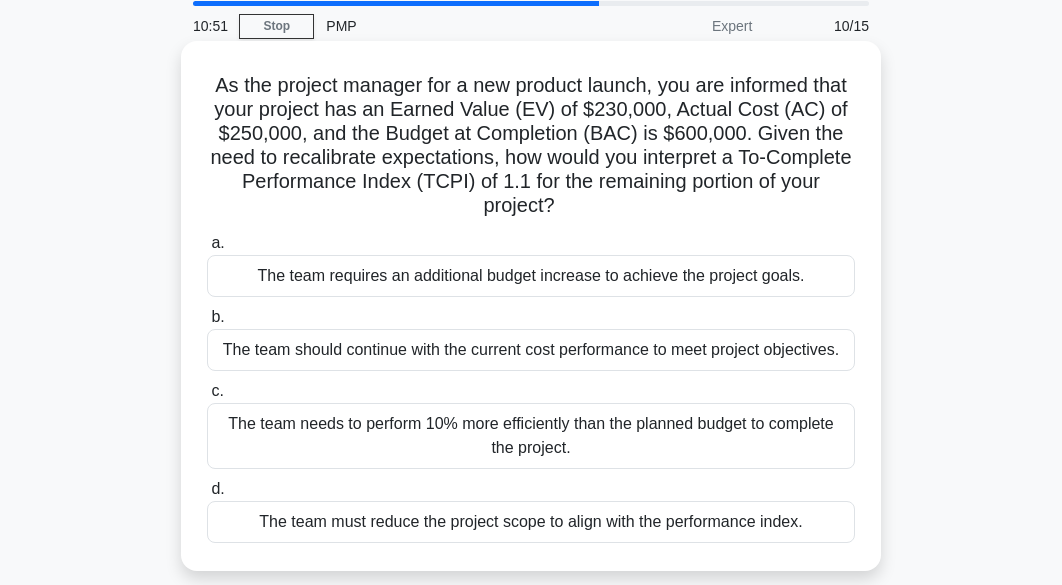scroll, scrollTop: 80, scrollLeft: 0, axis: vertical 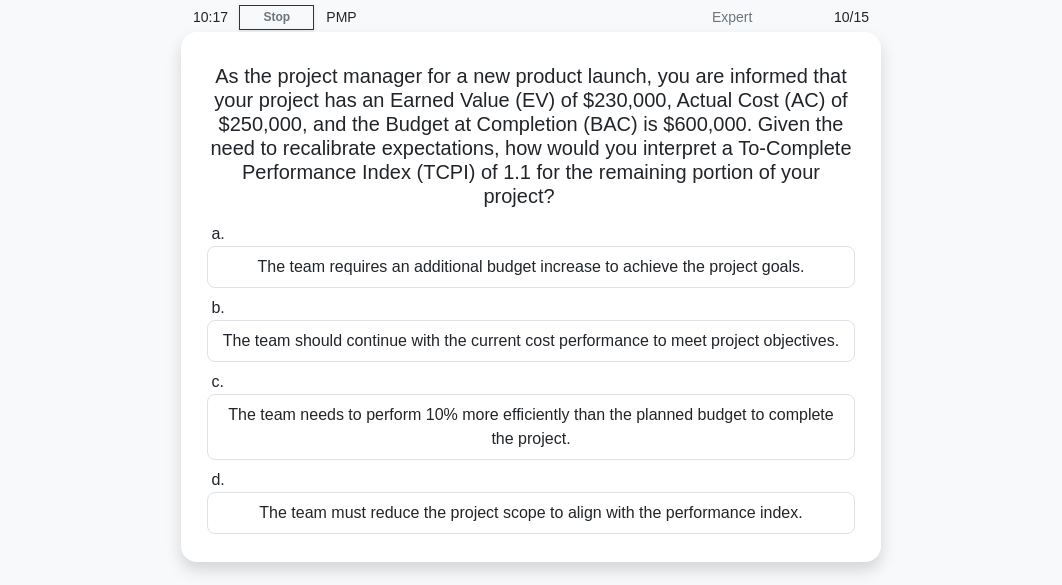 click on "The team needs to perform 10% more efficiently than the planned budget to complete the project." at bounding box center [531, 427] 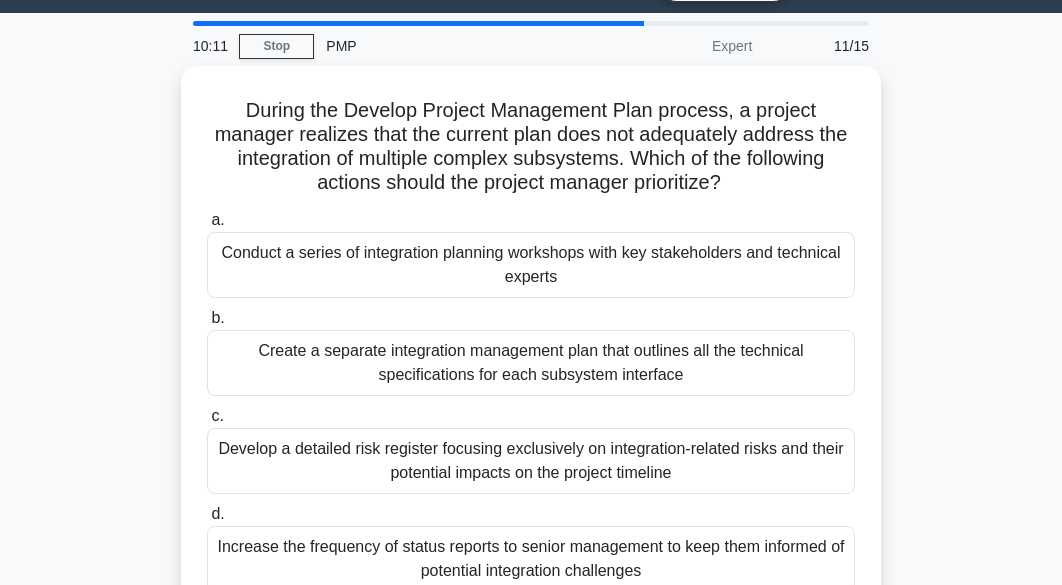 scroll, scrollTop: 77, scrollLeft: 0, axis: vertical 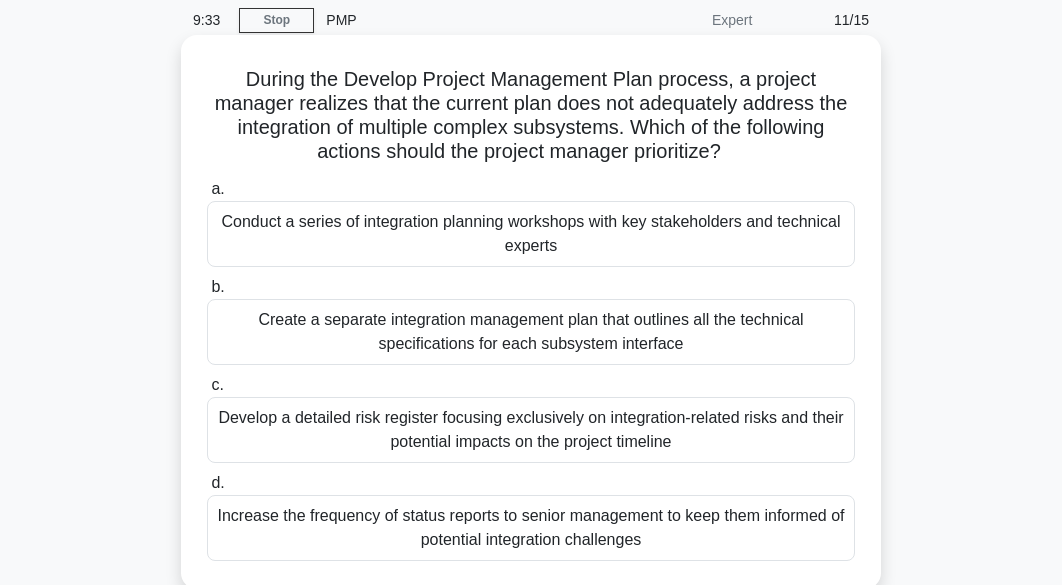 click on "Create a separate integration management plan that outlines all the technical specifications for each subsystem interface" at bounding box center (531, 332) 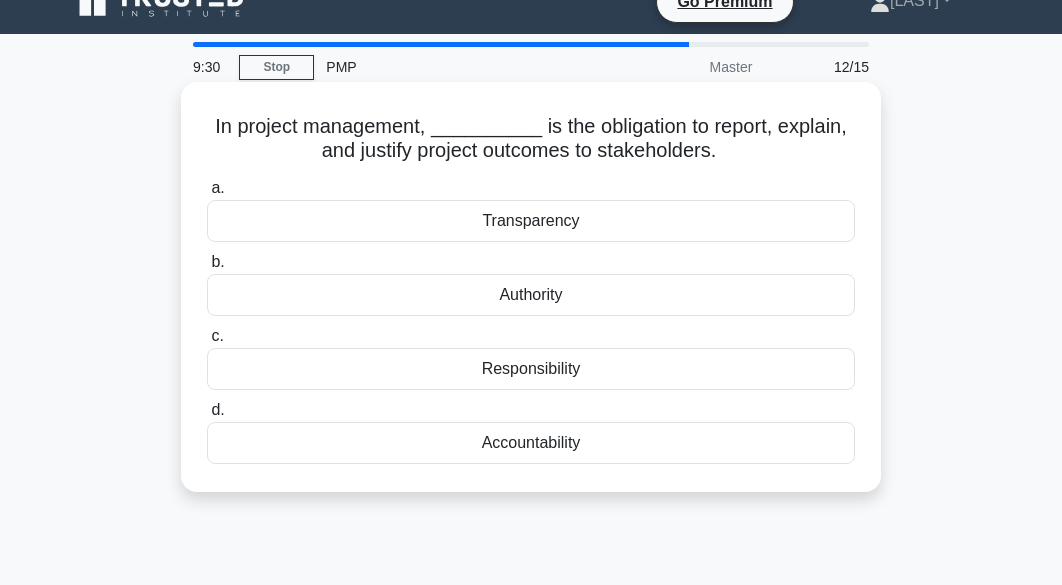 scroll, scrollTop: 0, scrollLeft: 0, axis: both 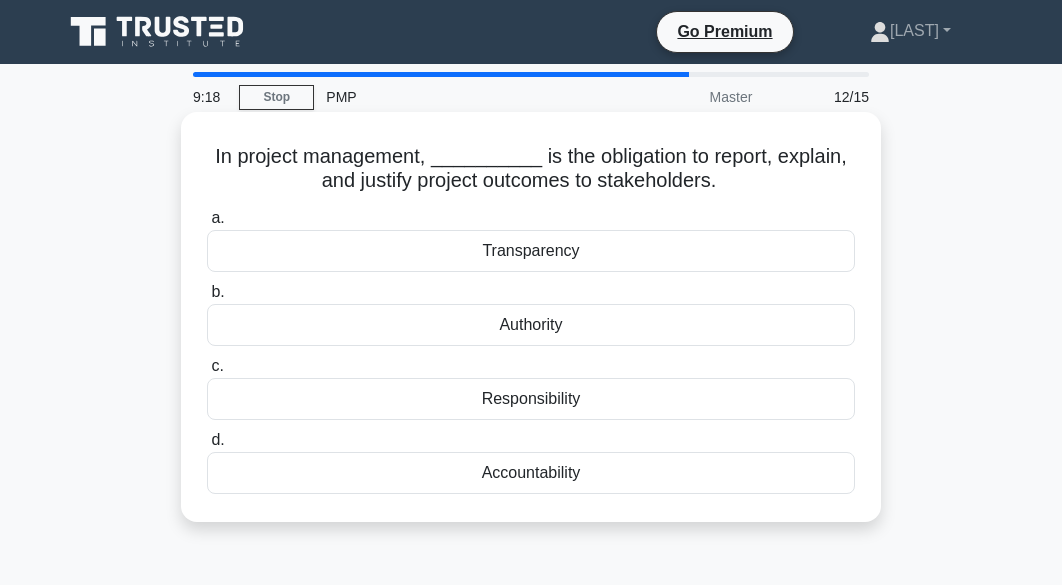 click on "Transparency" at bounding box center (531, 251) 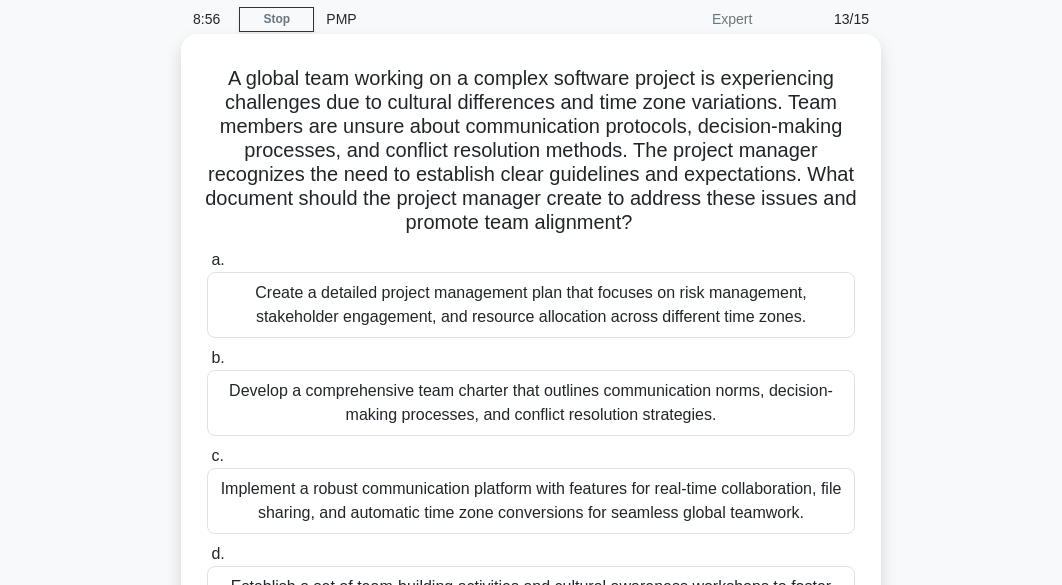 scroll, scrollTop: 224, scrollLeft: 0, axis: vertical 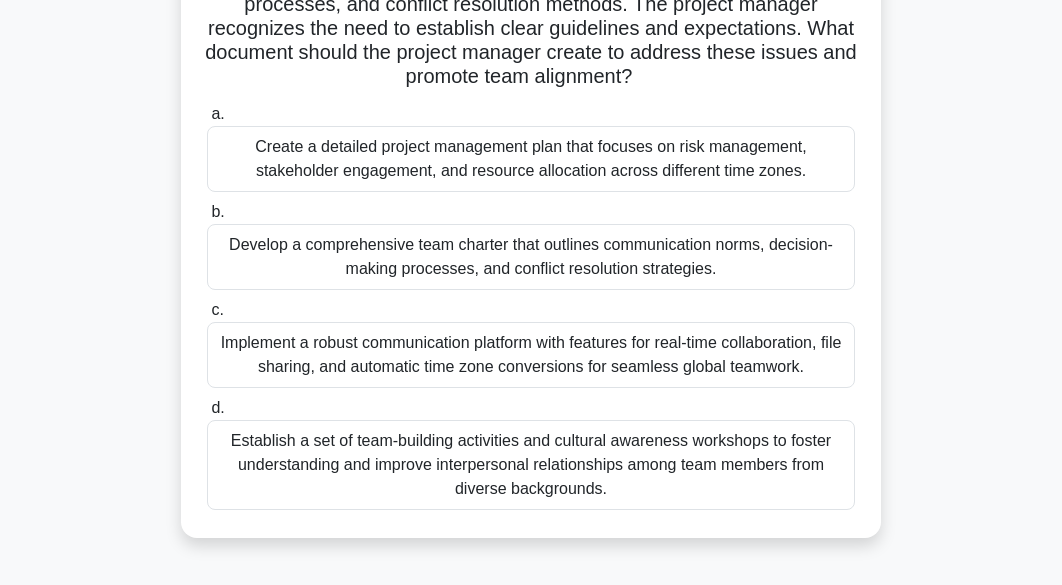 click on "Develop a comprehensive team charter that outlines communication norms, decision-making processes, and conflict resolution strategies." at bounding box center [531, 257] 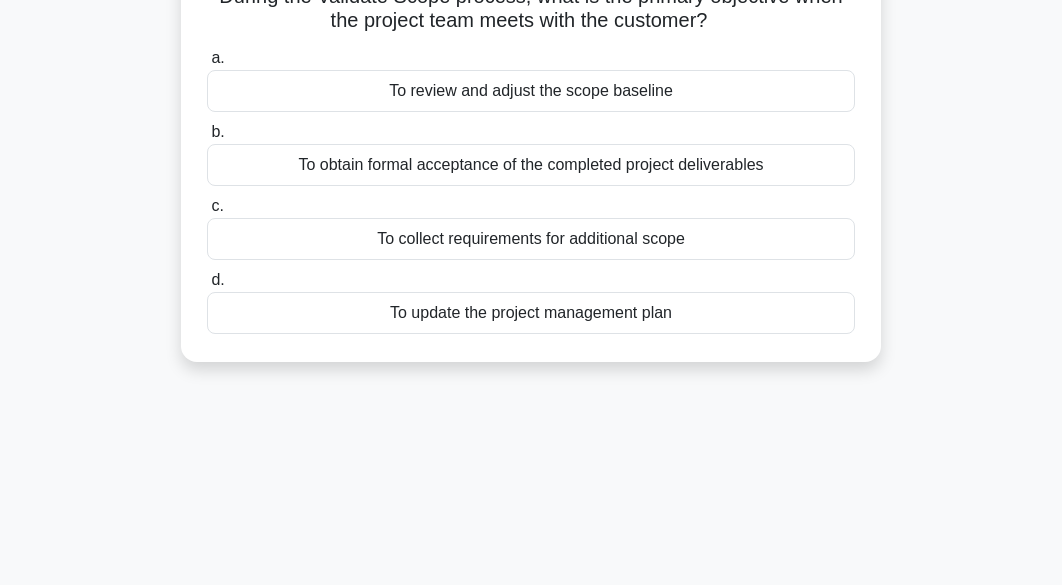 scroll, scrollTop: 0, scrollLeft: 0, axis: both 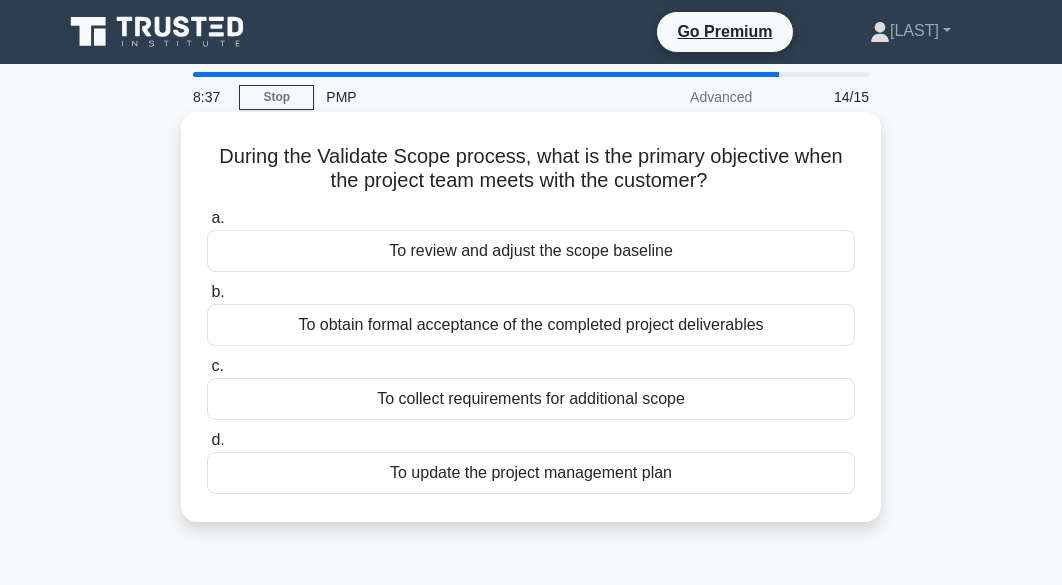 click on "To obtain formal acceptance of the completed project deliverables" at bounding box center [531, 325] 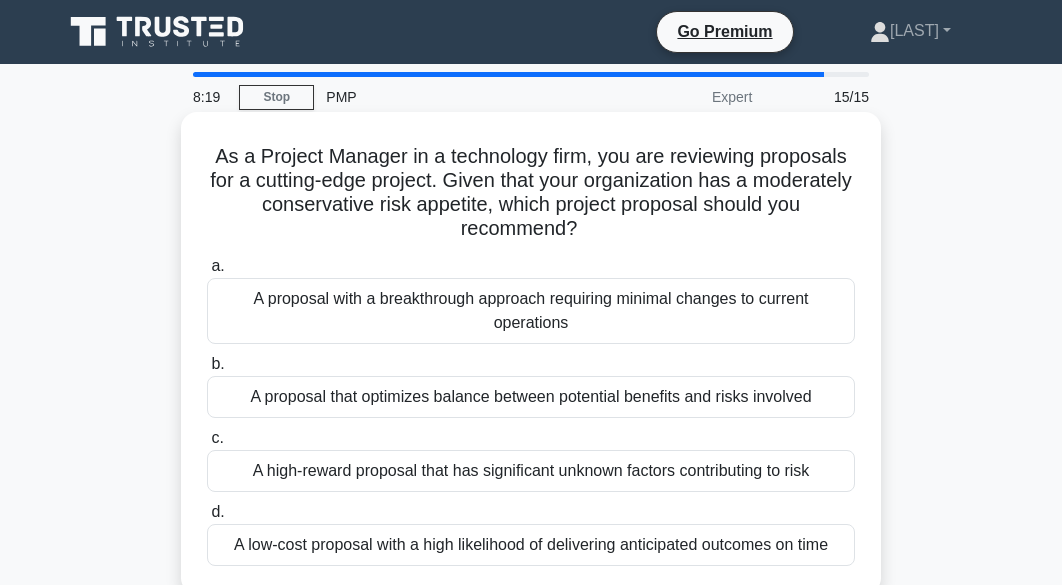 scroll, scrollTop: 12, scrollLeft: 0, axis: vertical 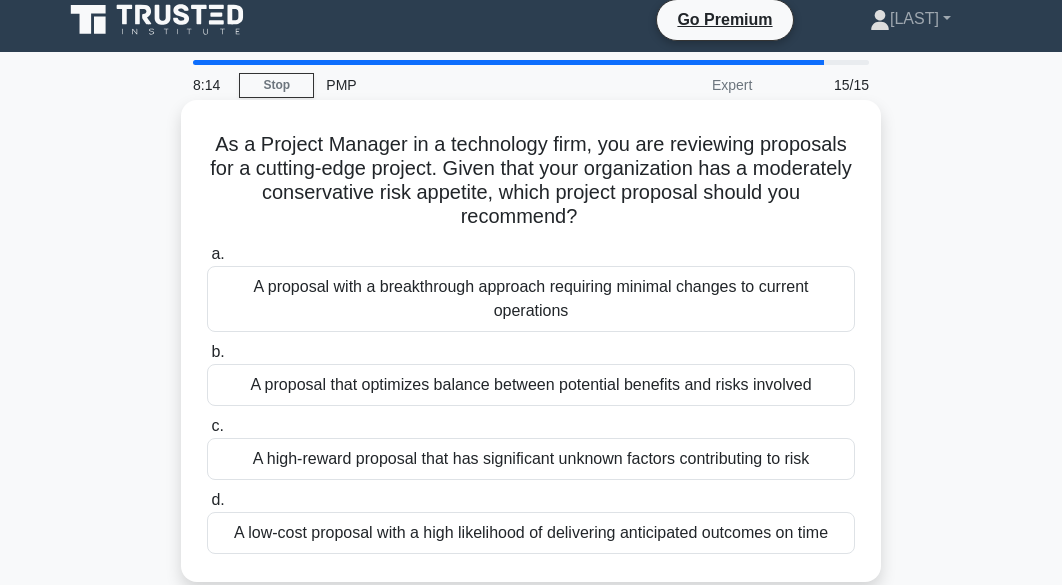 click on "A proposal that optimizes balance between potential benefits and risks involved" at bounding box center (531, 385) 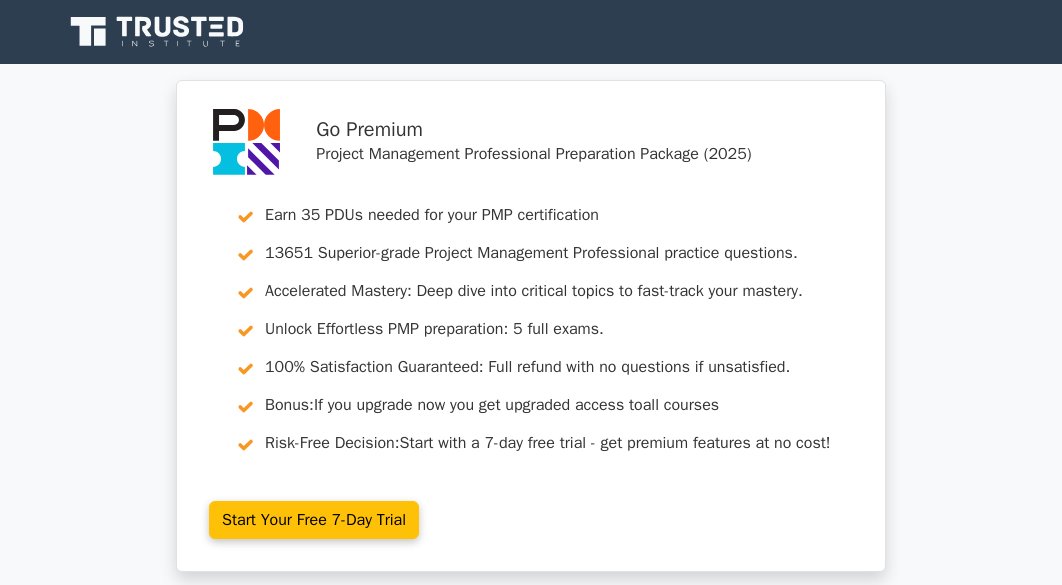 scroll, scrollTop: 0, scrollLeft: 0, axis: both 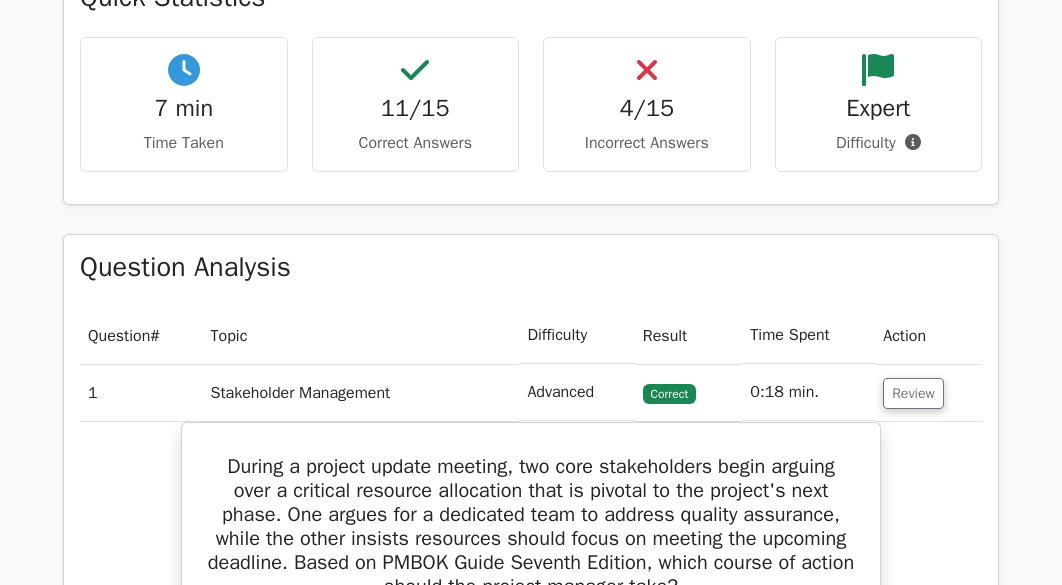 click on "4/15
Incorrect Answers" at bounding box center [647, 104] 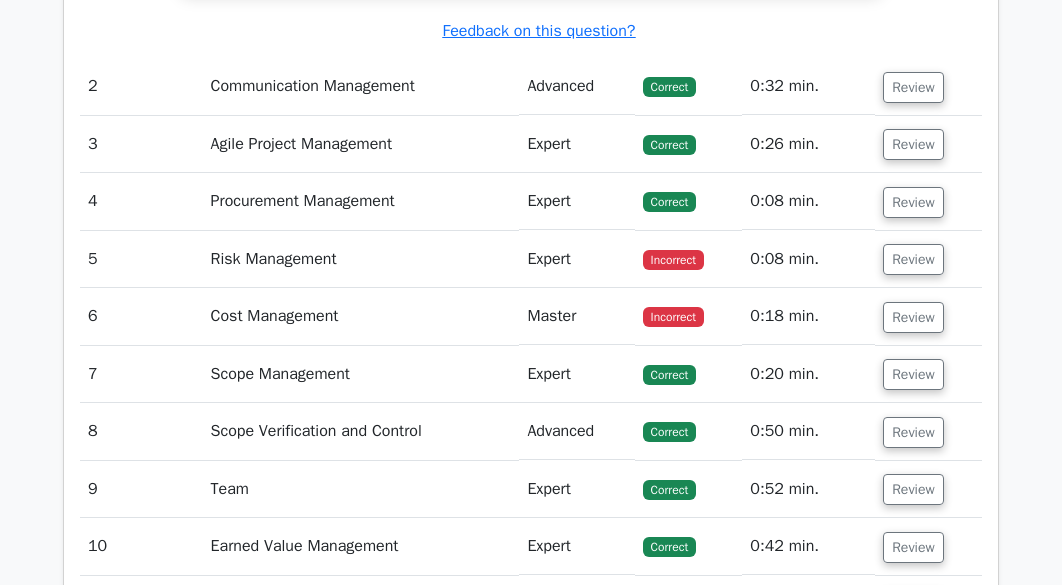 scroll, scrollTop: 3054, scrollLeft: 0, axis: vertical 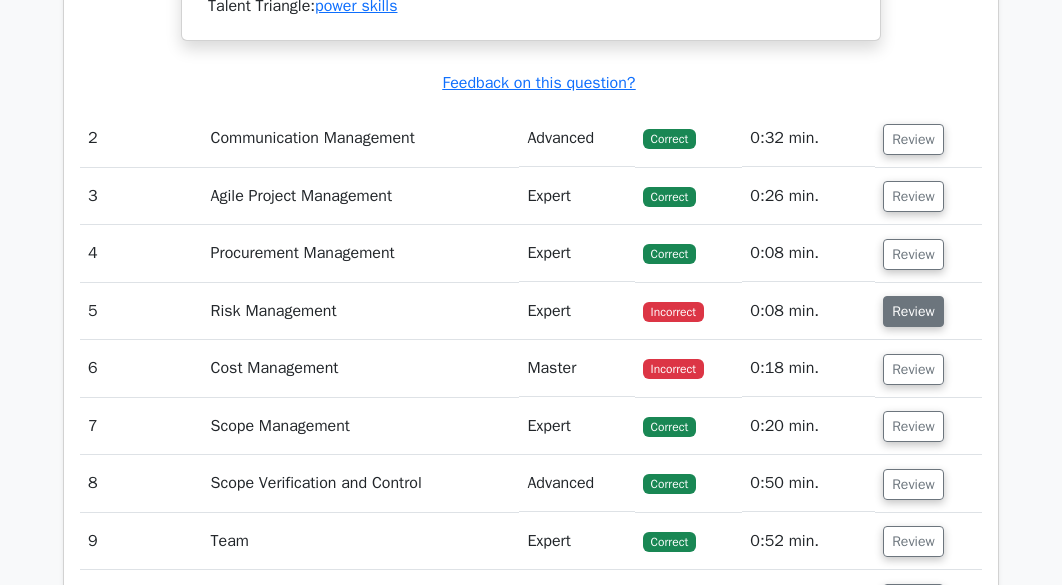 click on "Review" at bounding box center (913, 311) 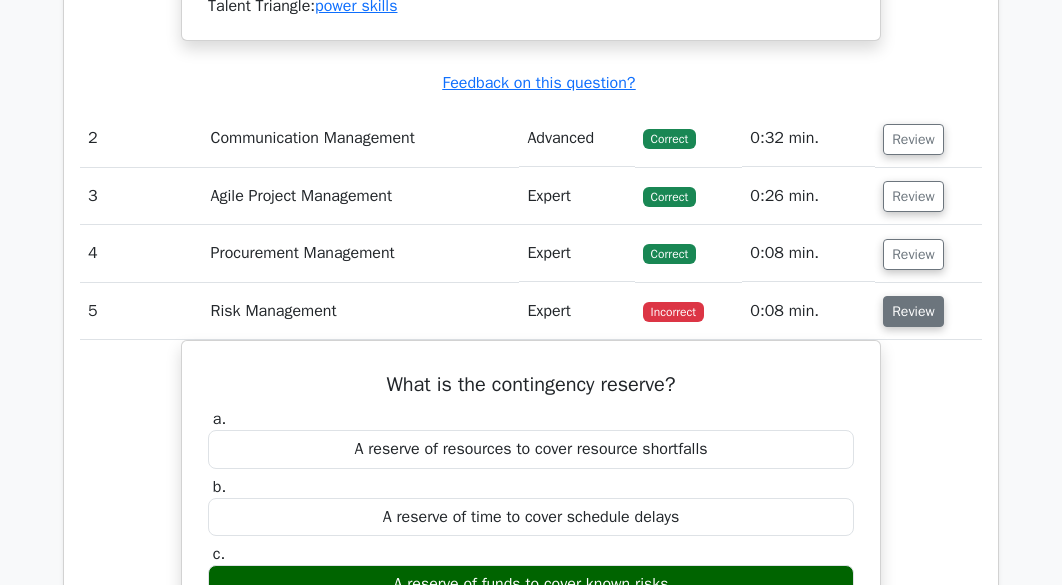 click on "Review" at bounding box center [913, 311] 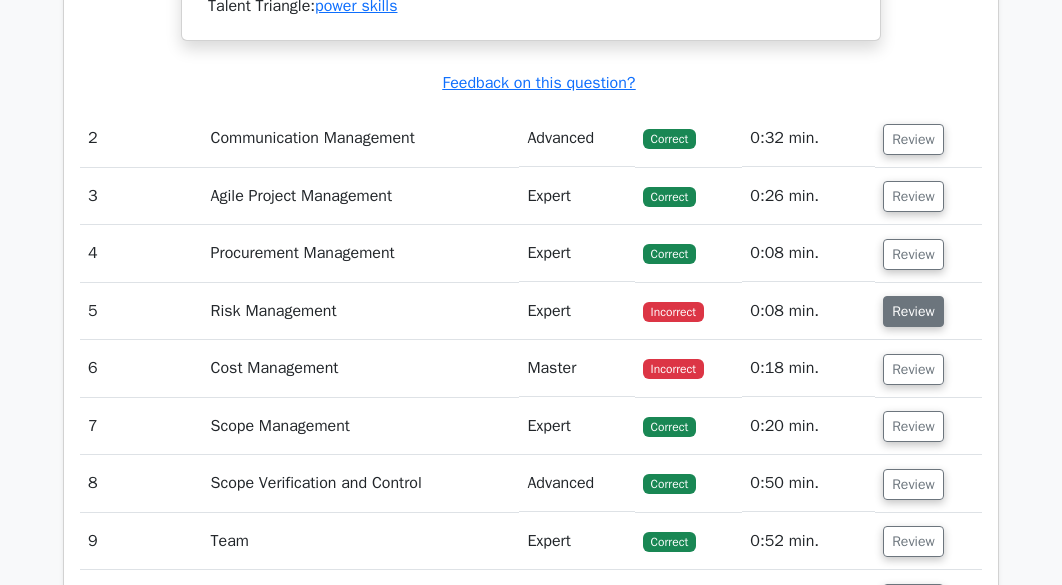 click on "Review" at bounding box center (913, 311) 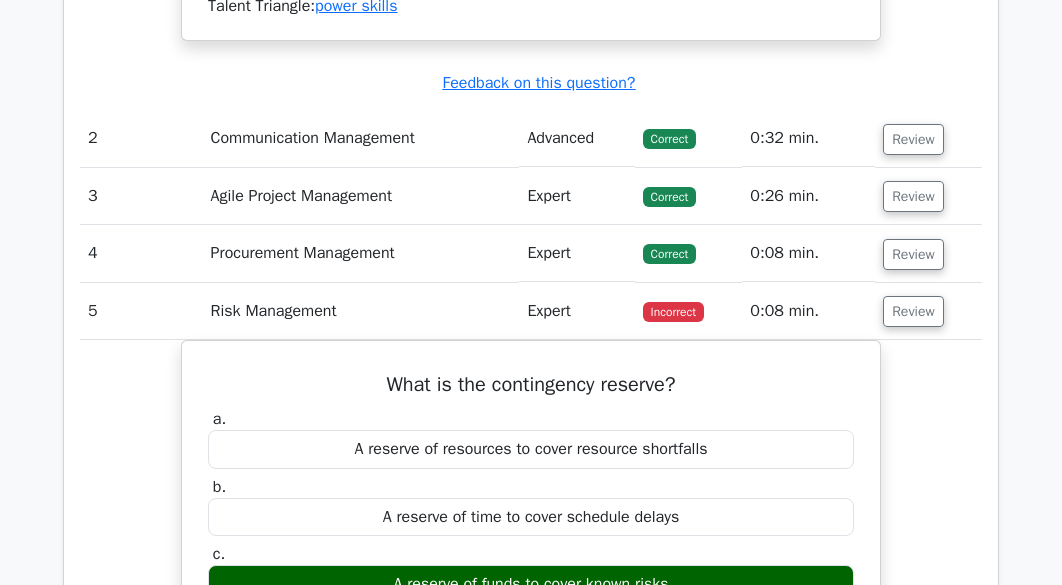 drag, startPoint x: 940, startPoint y: 361, endPoint x: 964, endPoint y: 375, distance: 27.784887 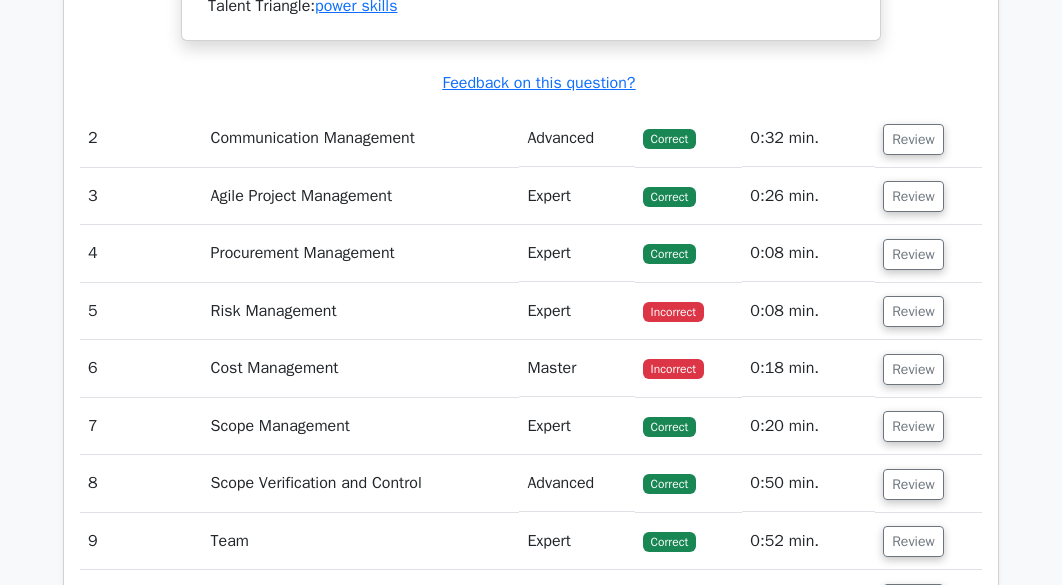 scroll, scrollTop: 2989, scrollLeft: 0, axis: vertical 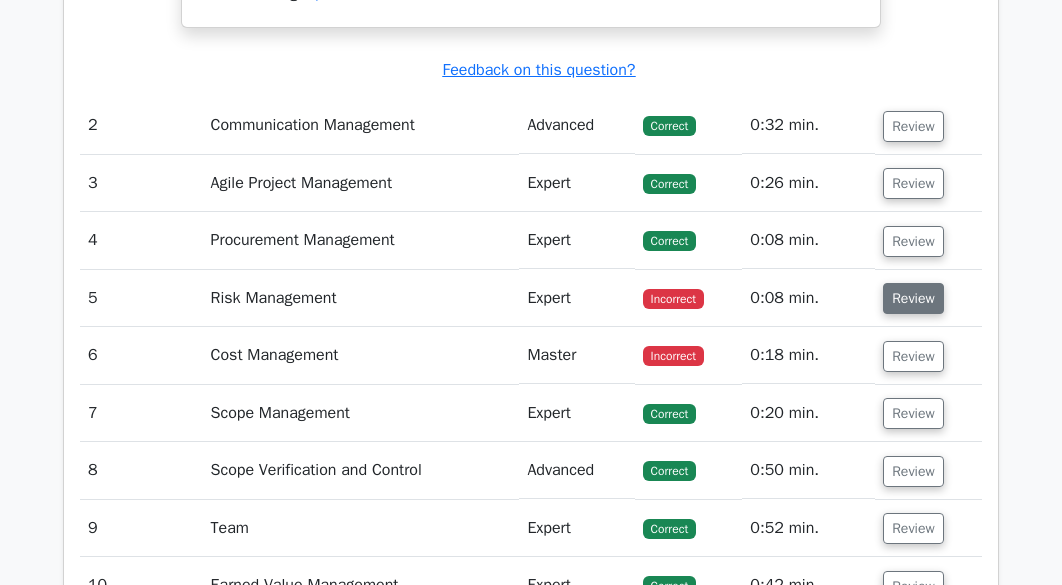 click on "Review" at bounding box center (913, 298) 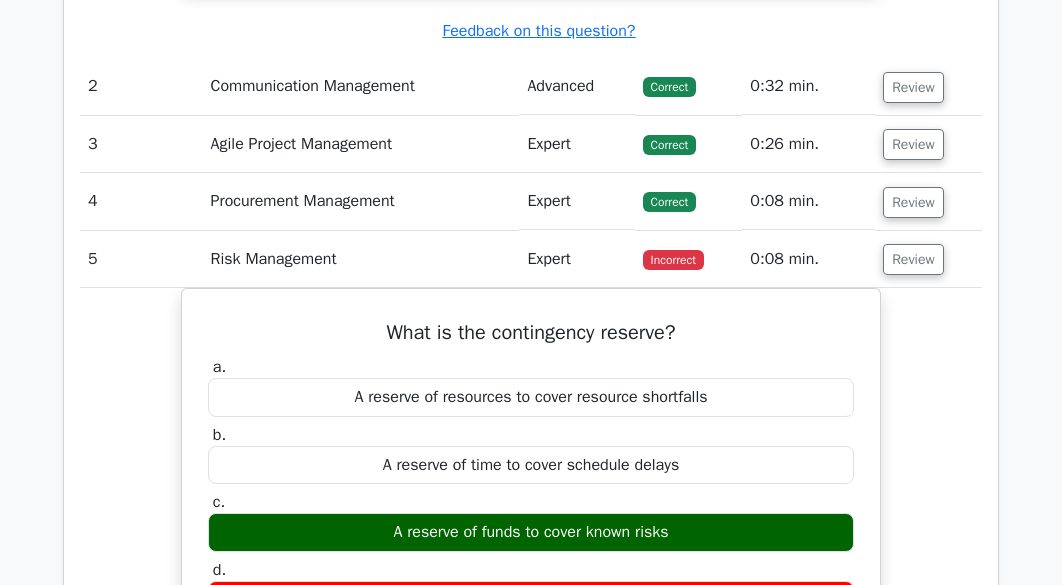 scroll, scrollTop: 3132, scrollLeft: 0, axis: vertical 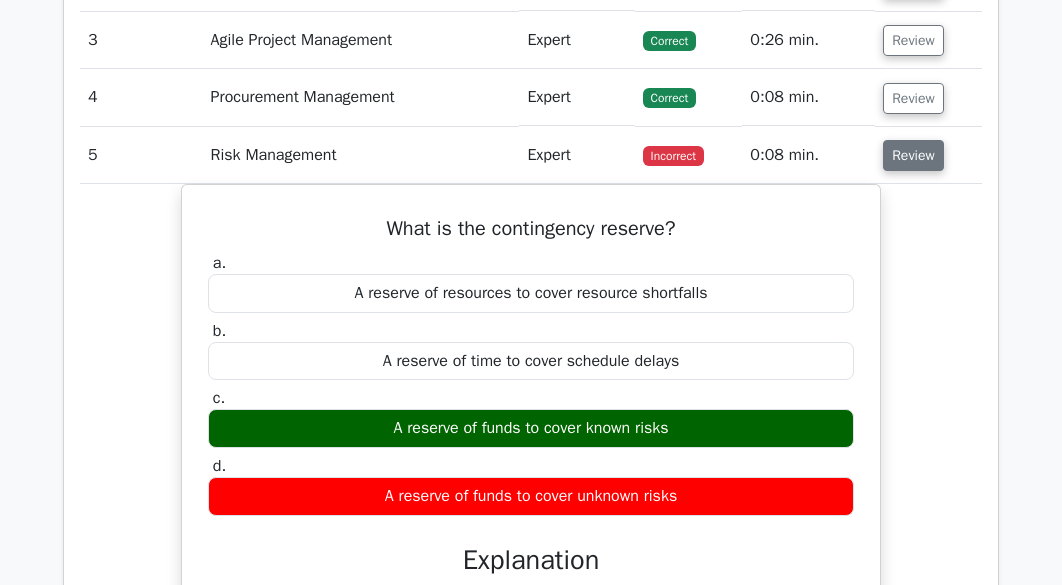 click on "Review" at bounding box center [913, 155] 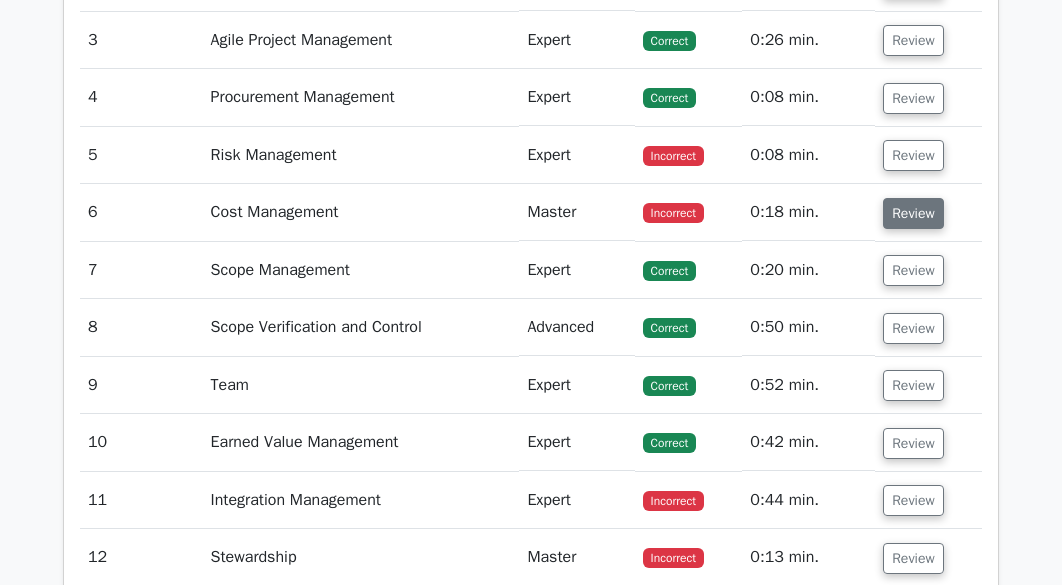 click on "Review" at bounding box center [913, 213] 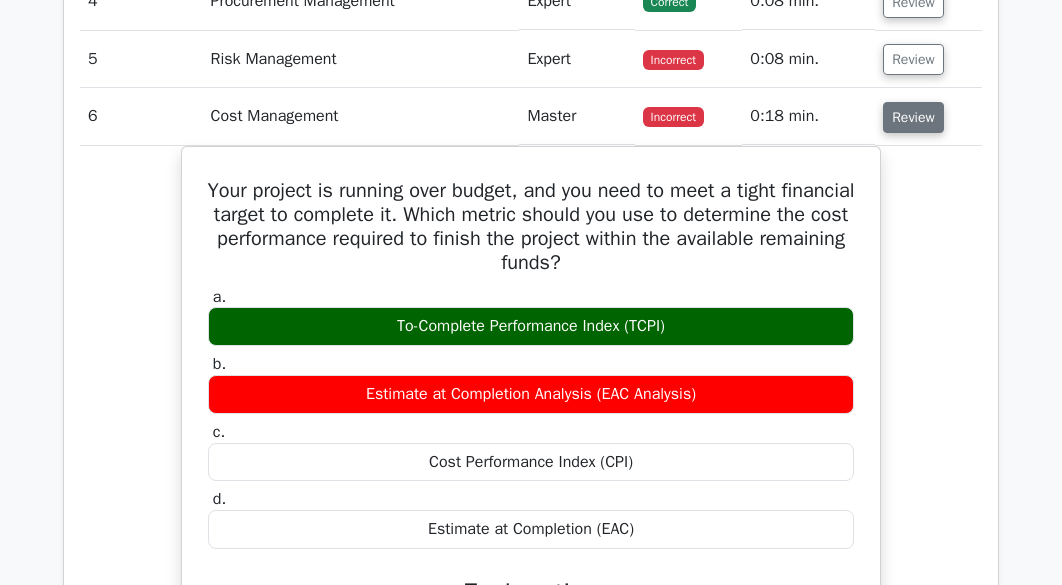 click on "Review" at bounding box center [913, 117] 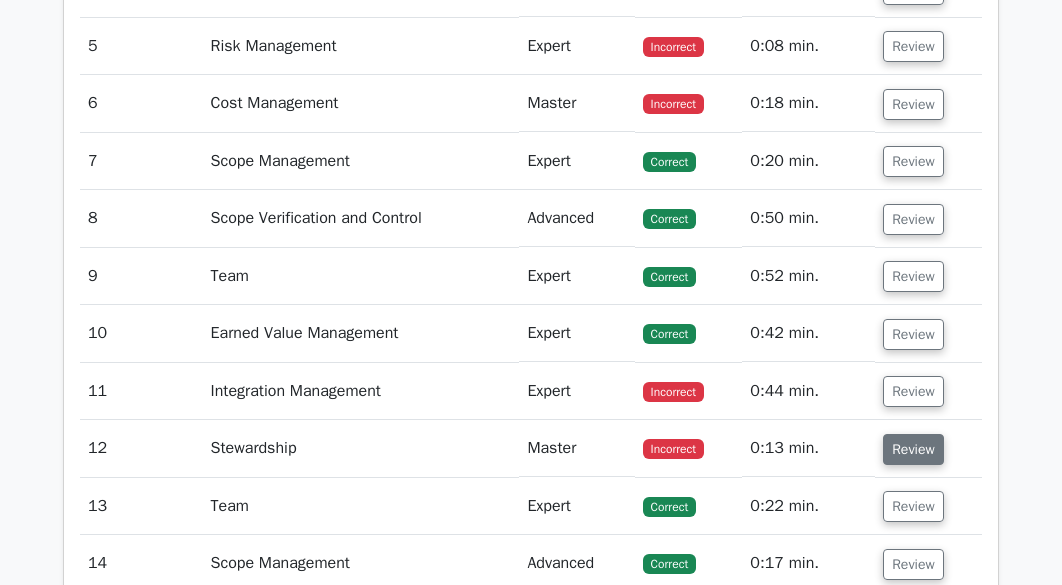 scroll, scrollTop: 3494, scrollLeft: 0, axis: vertical 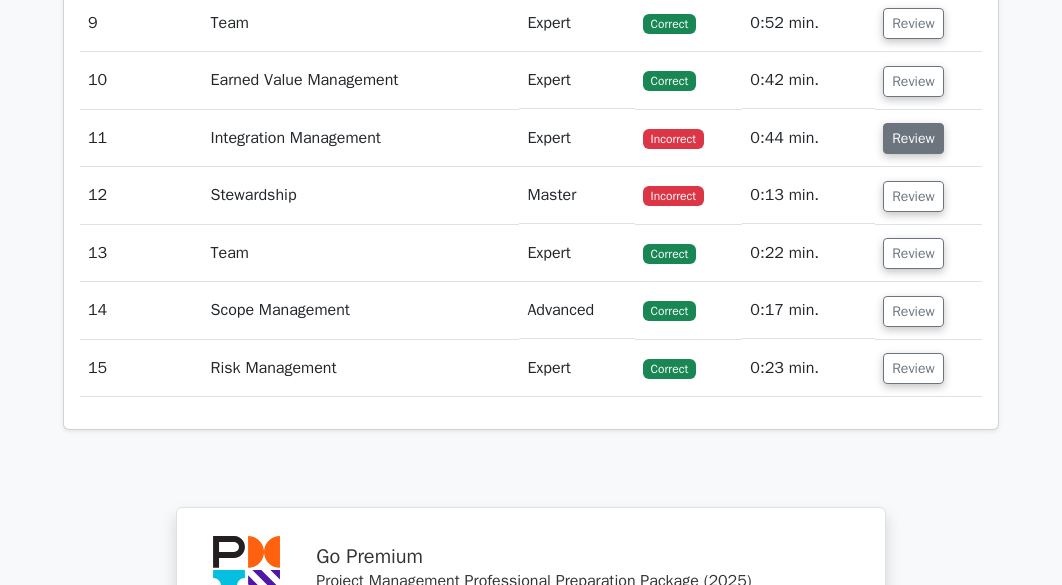 click on "Review" at bounding box center (913, 138) 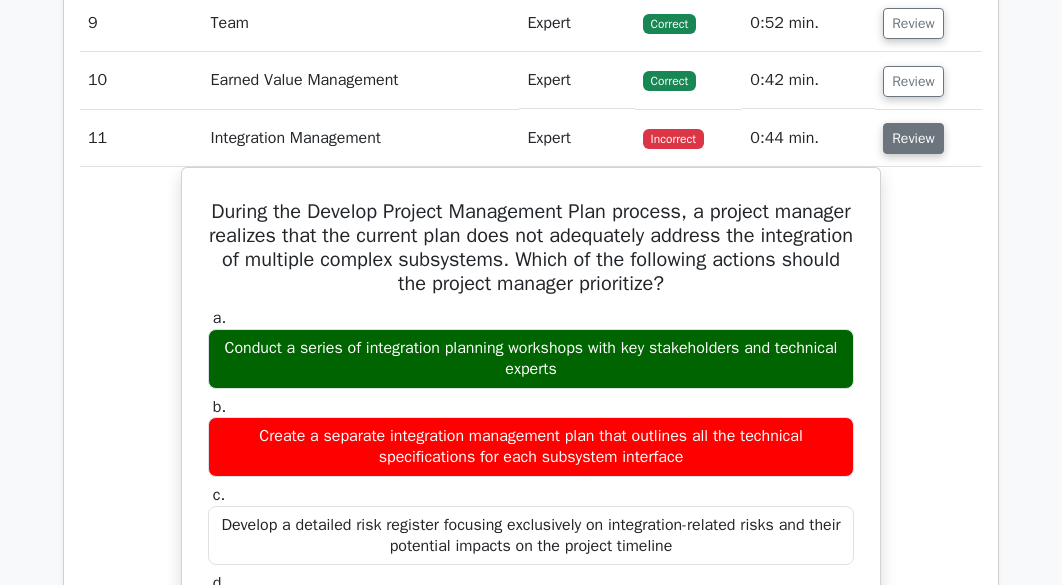 scroll, scrollTop: 3507, scrollLeft: 0, axis: vertical 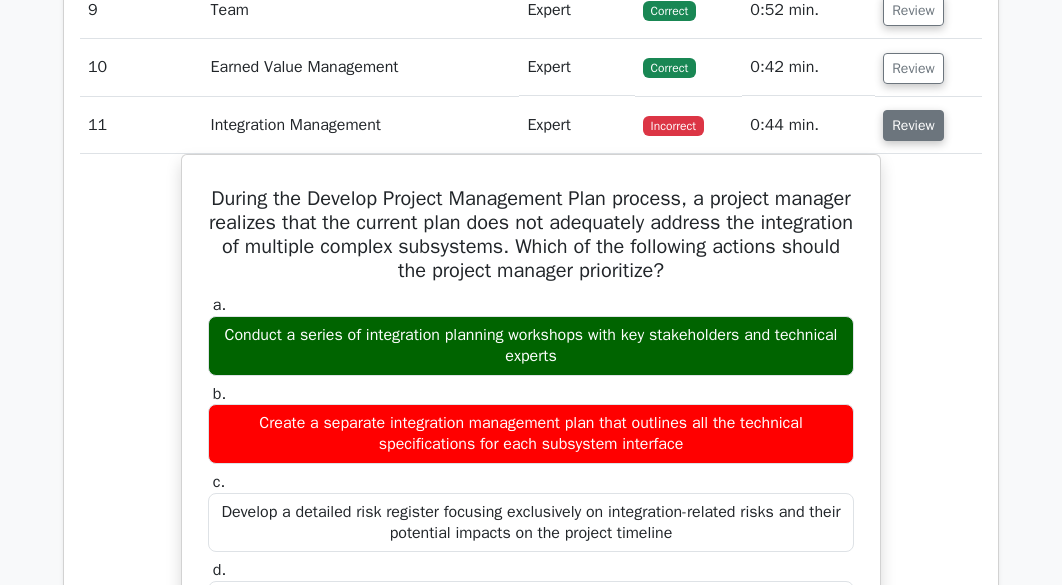 click on "Review" at bounding box center (913, 125) 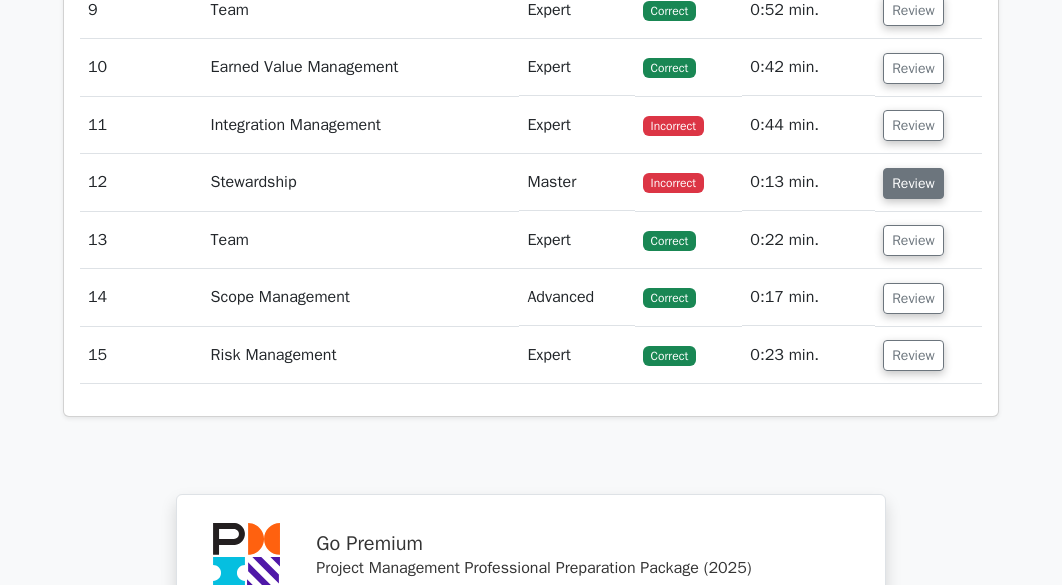 click on "Review" at bounding box center (913, 183) 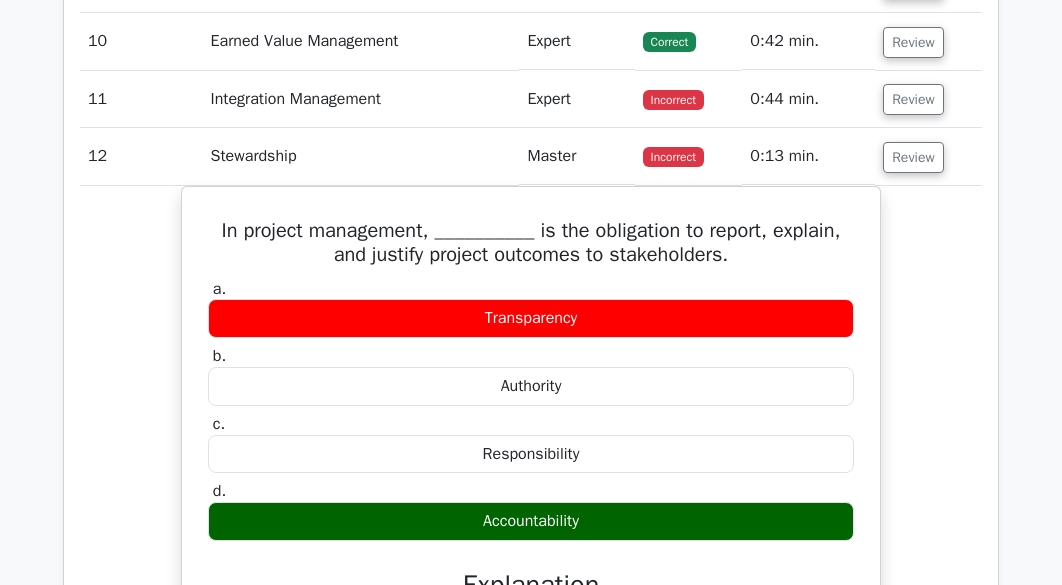 scroll, scrollTop: 3546, scrollLeft: 0, axis: vertical 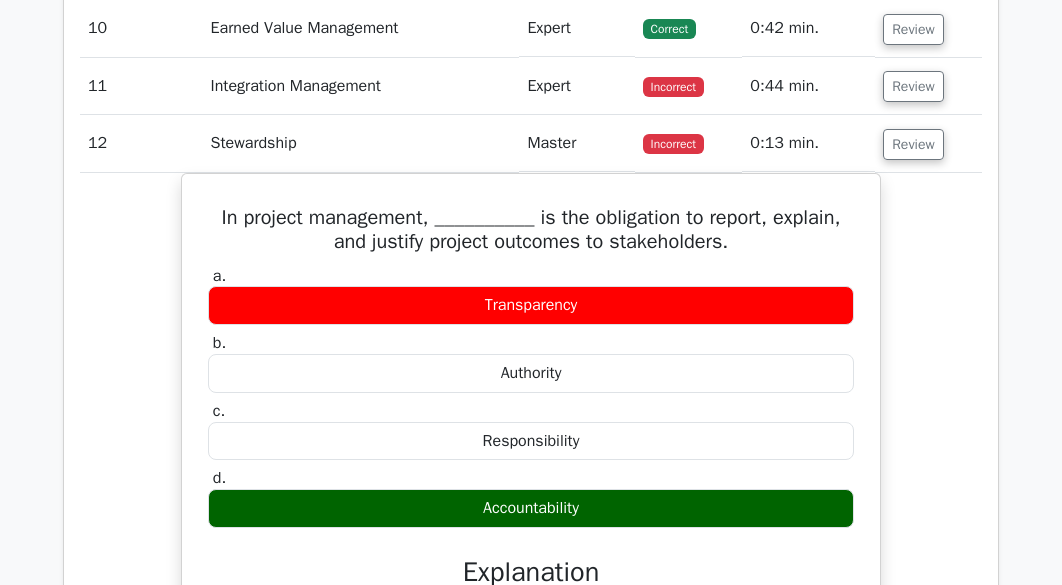 click on "In project management, __________ is the obligation to report, explain, and justify project outcomes to stakeholders.
a.
Transparency
b.
c. d." at bounding box center (531, 702) 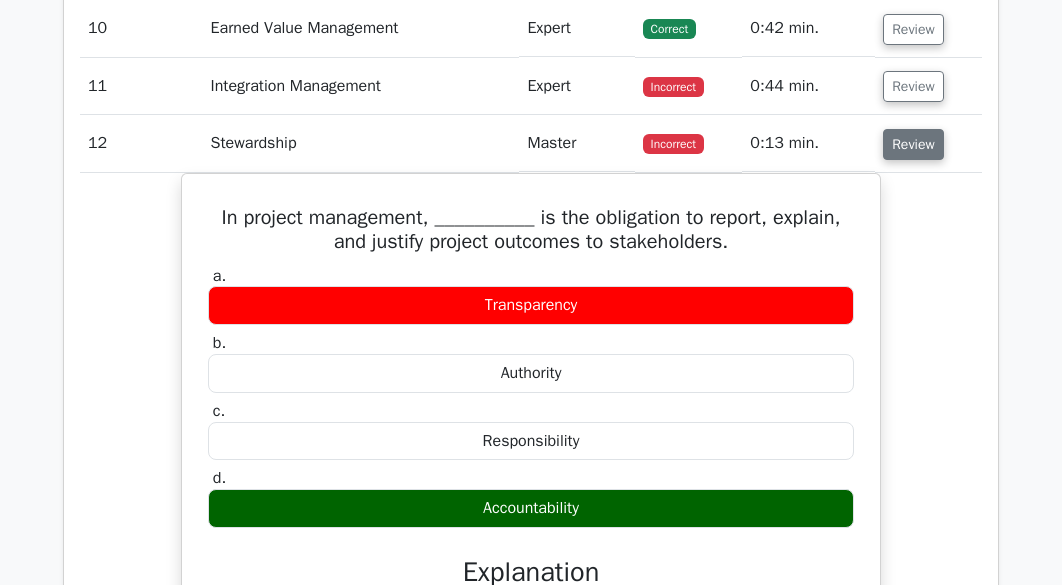 click on "Review" at bounding box center (913, 144) 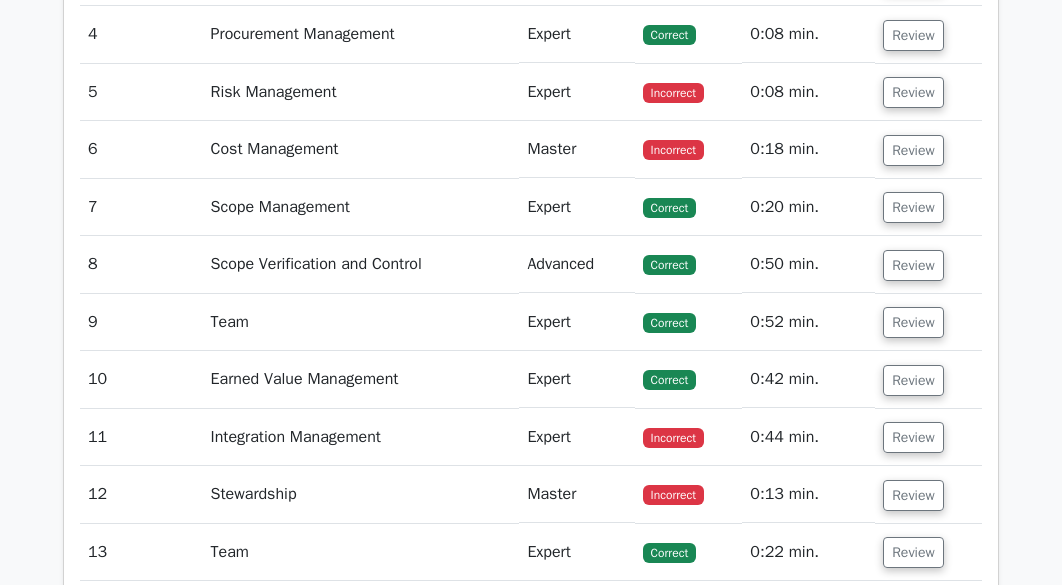 scroll, scrollTop: 3170, scrollLeft: 0, axis: vertical 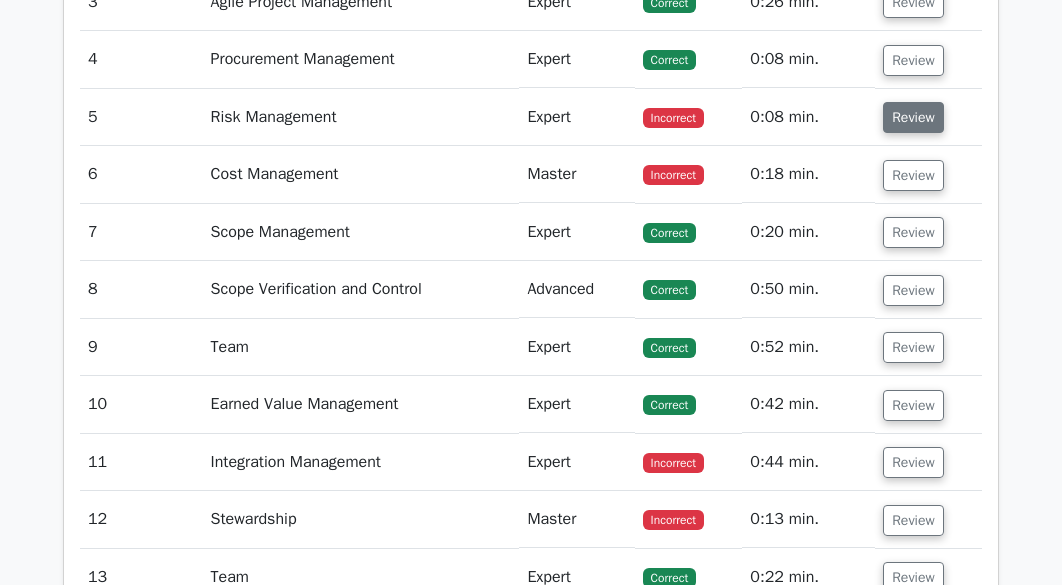 click on "Review" at bounding box center (913, 117) 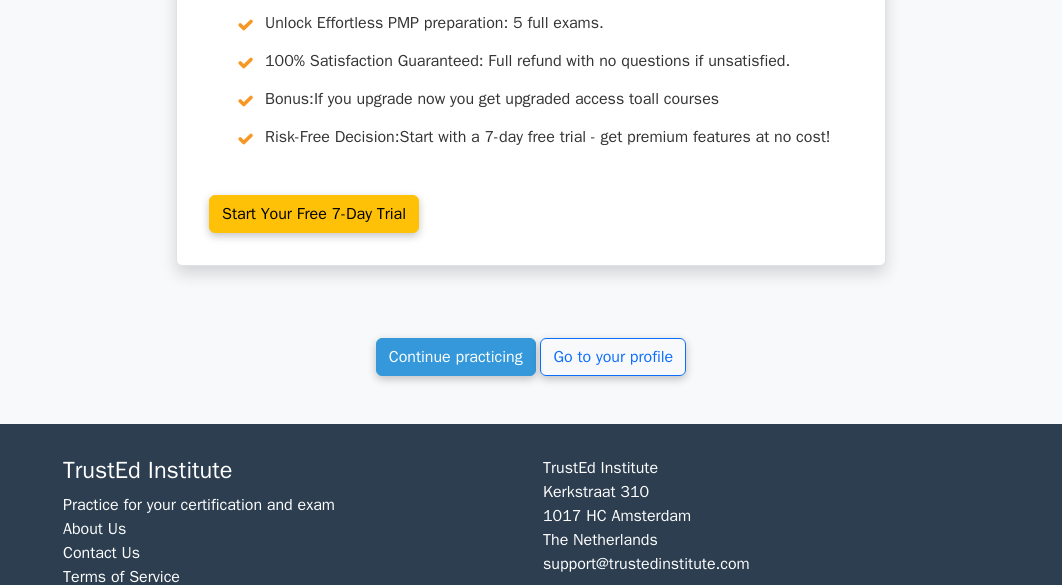 scroll, scrollTop: 4948, scrollLeft: 0, axis: vertical 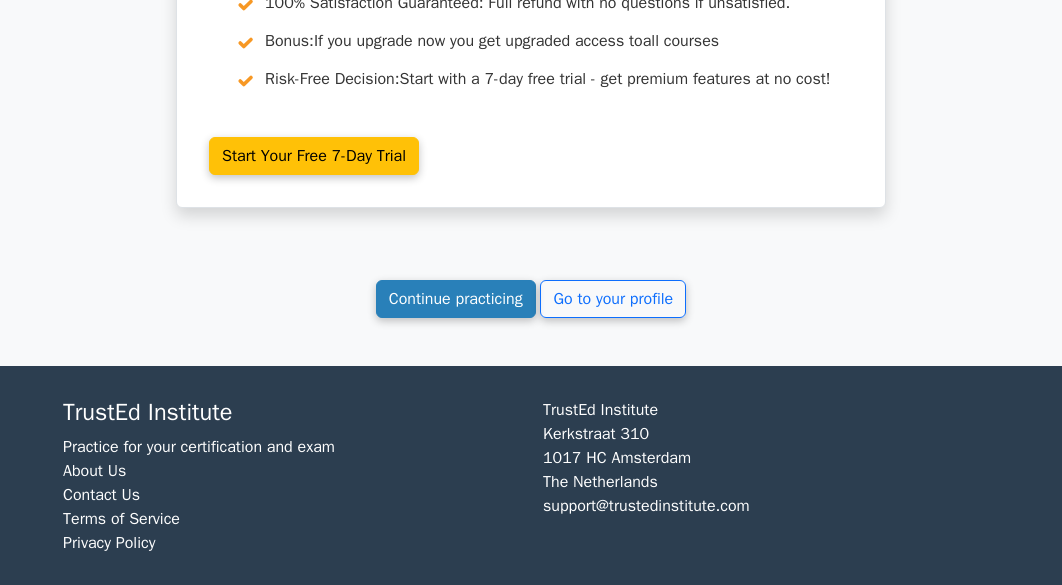 click on "Continue practicing" at bounding box center [456, 299] 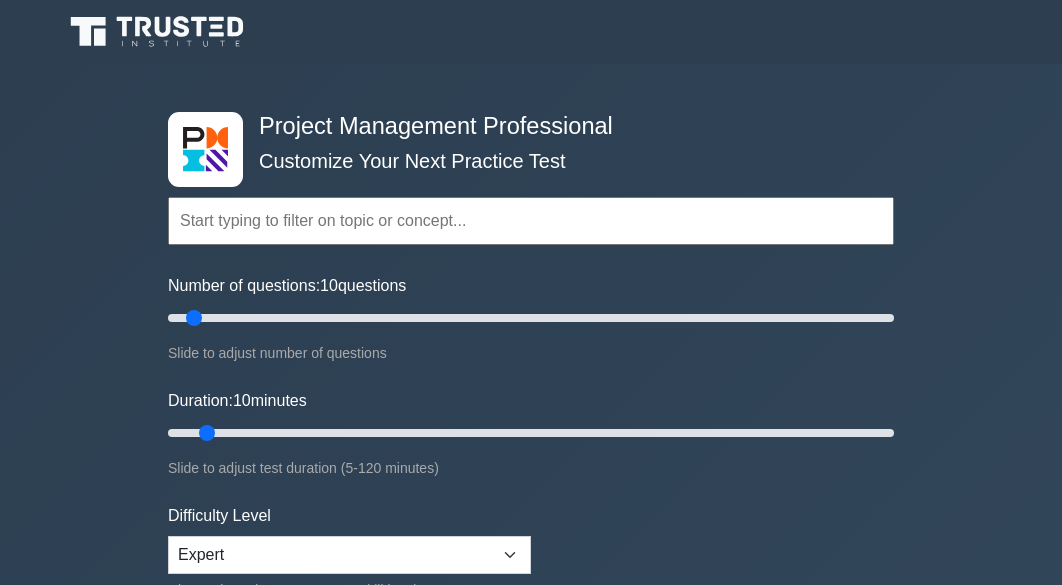 scroll, scrollTop: 0, scrollLeft: 0, axis: both 